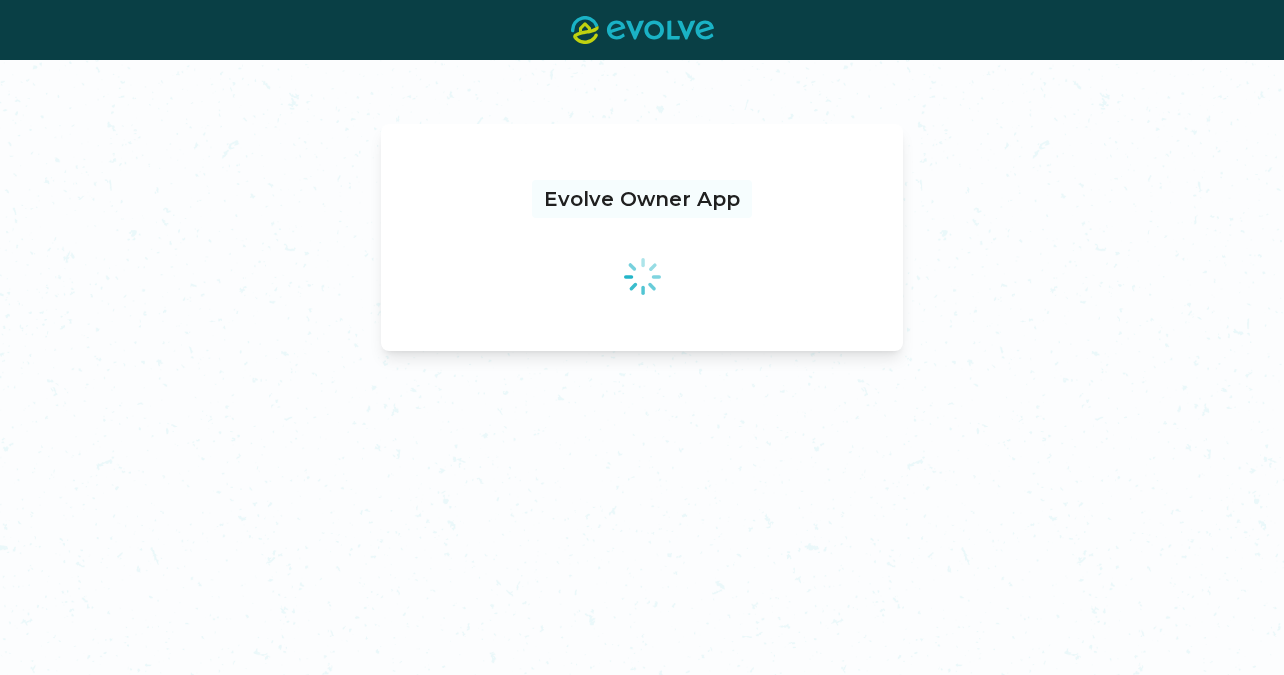 scroll, scrollTop: 0, scrollLeft: 0, axis: both 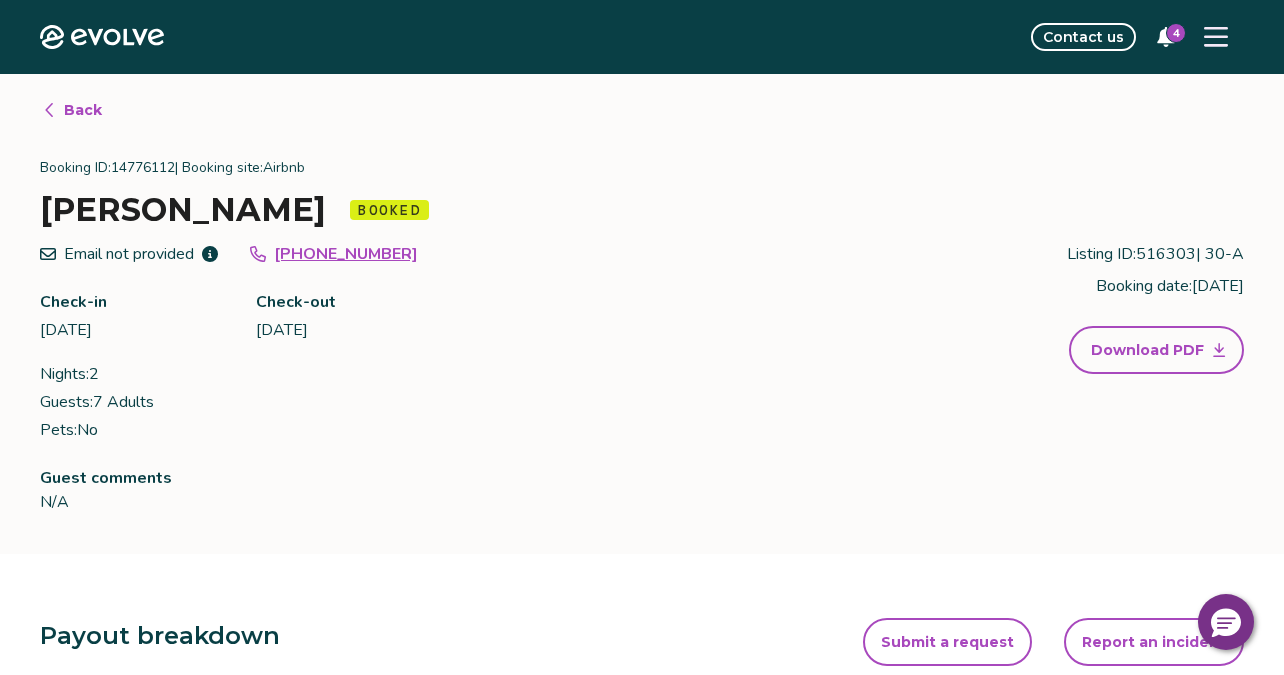 click on "4" at bounding box center [1176, 33] 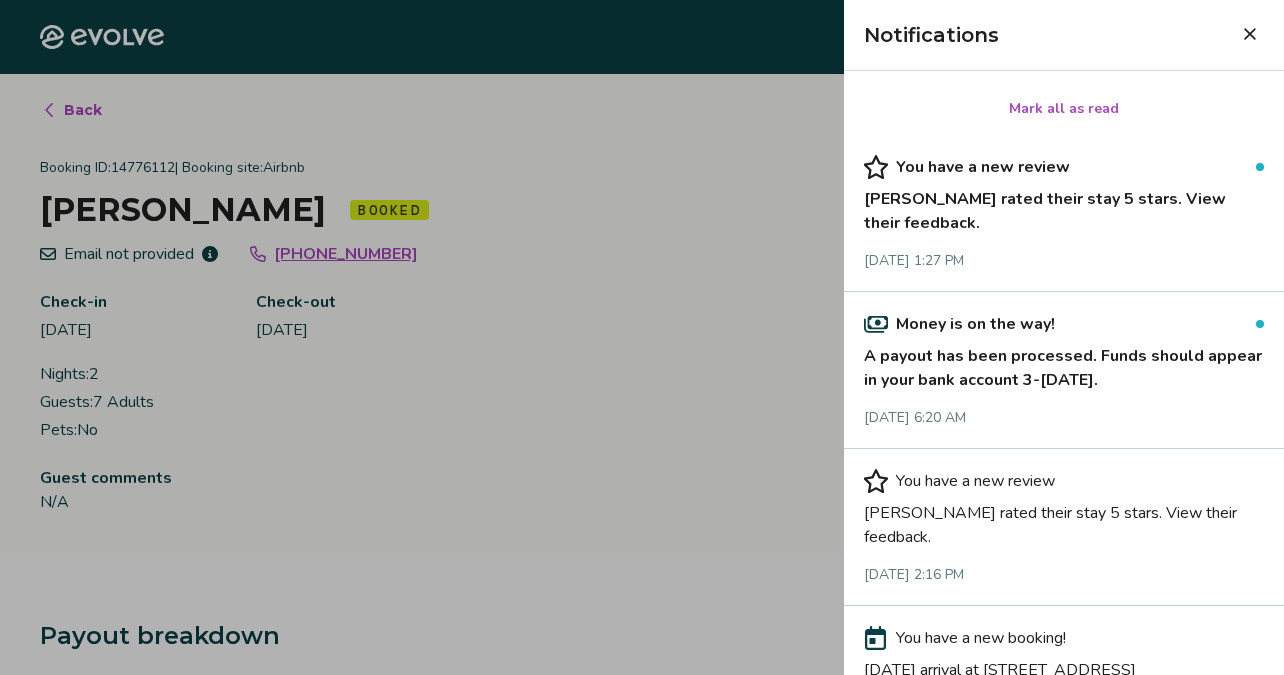 click on "[PERSON_NAME] rated their stay 5 stars. View their feedback." at bounding box center [1064, 207] 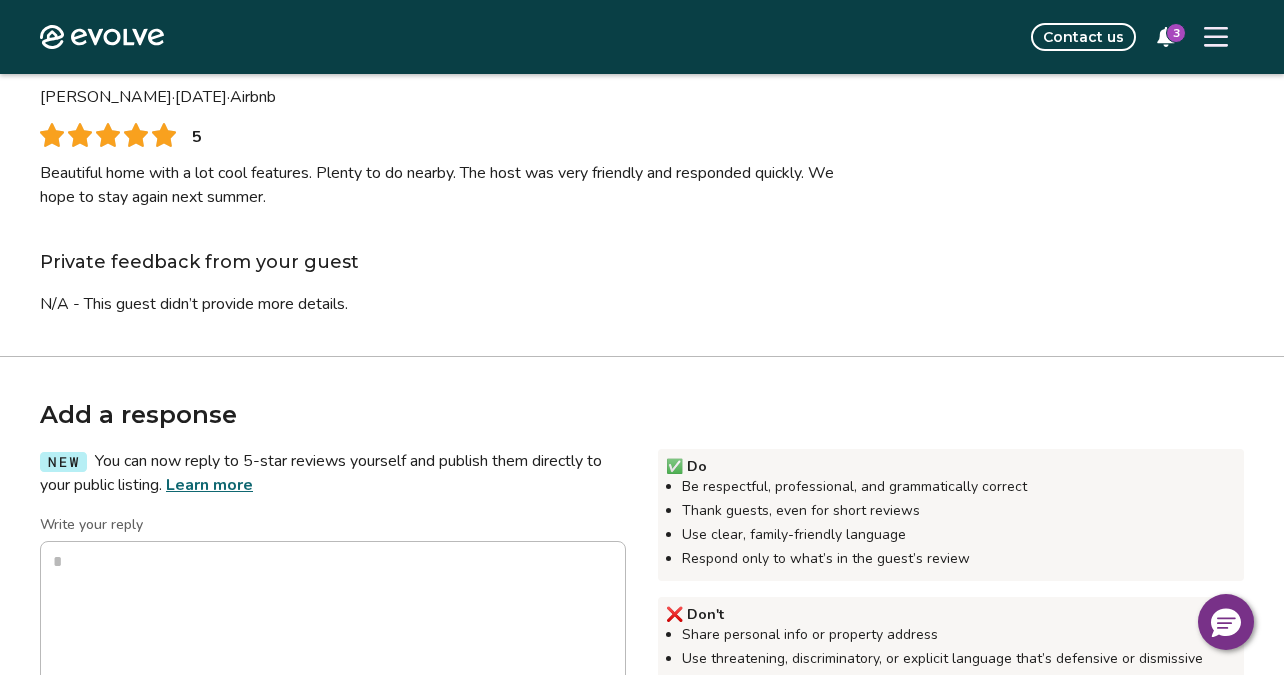 scroll, scrollTop: 94, scrollLeft: 0, axis: vertical 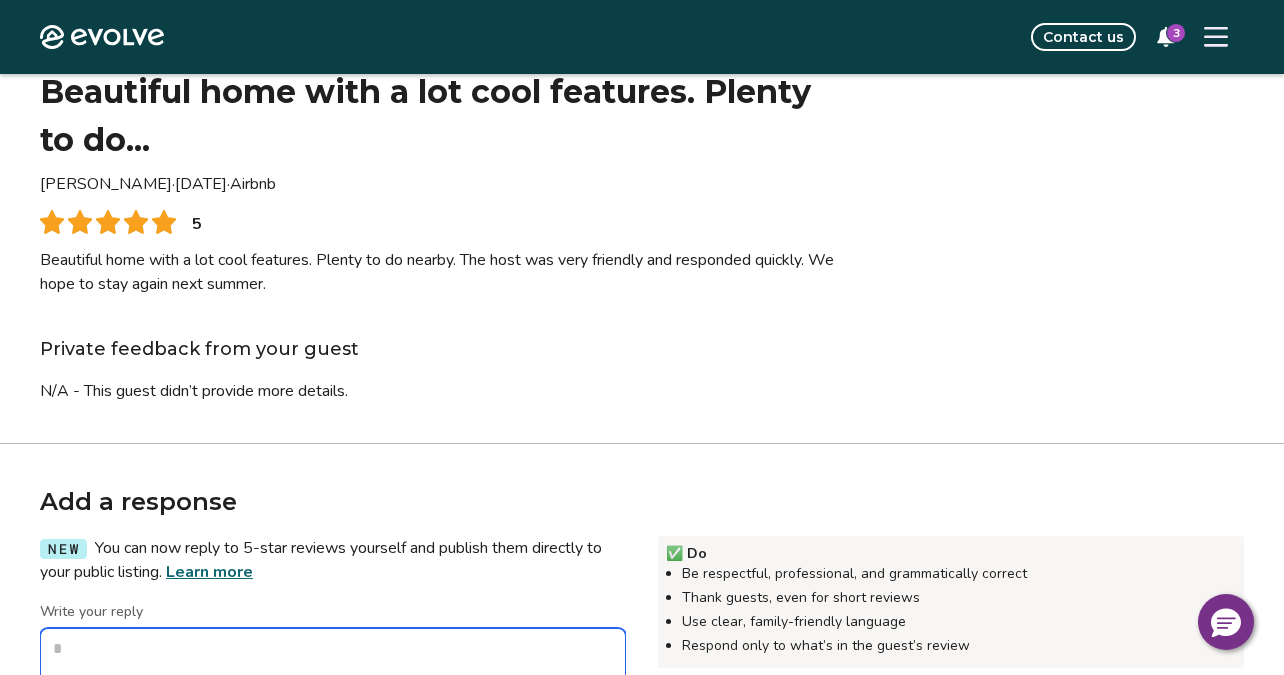 click on "Write your reply" at bounding box center (333, 728) 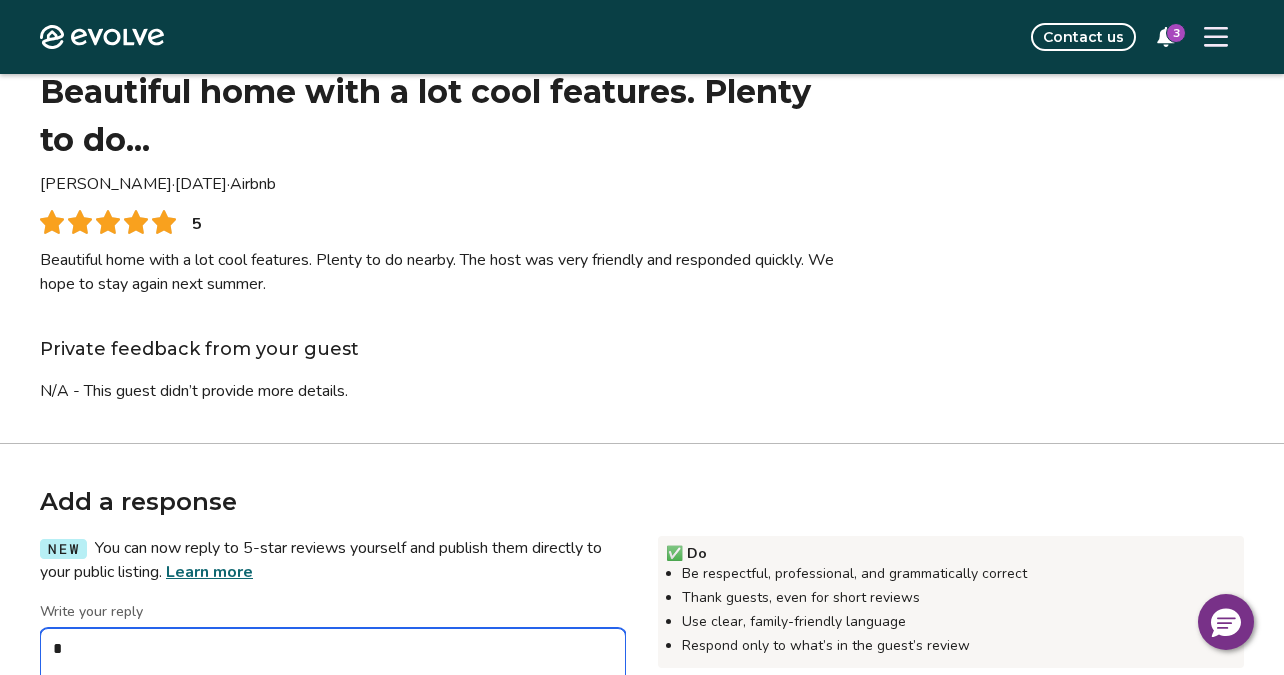 type on "*" 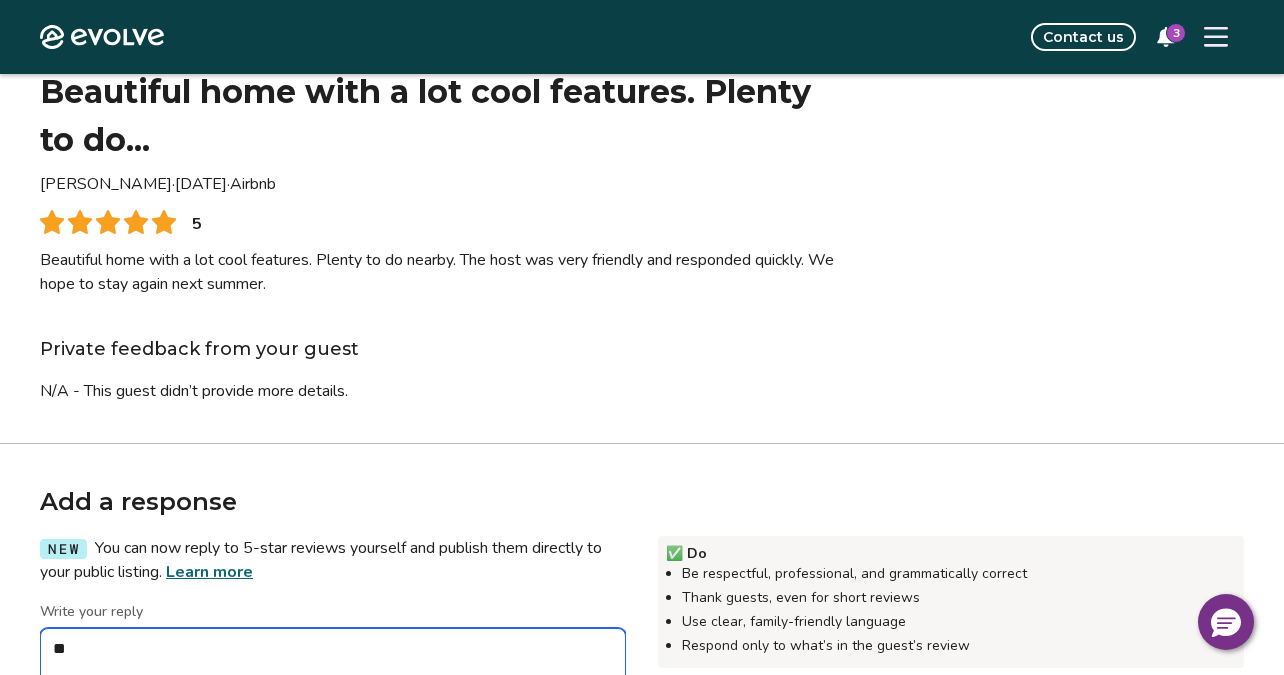 type on "*" 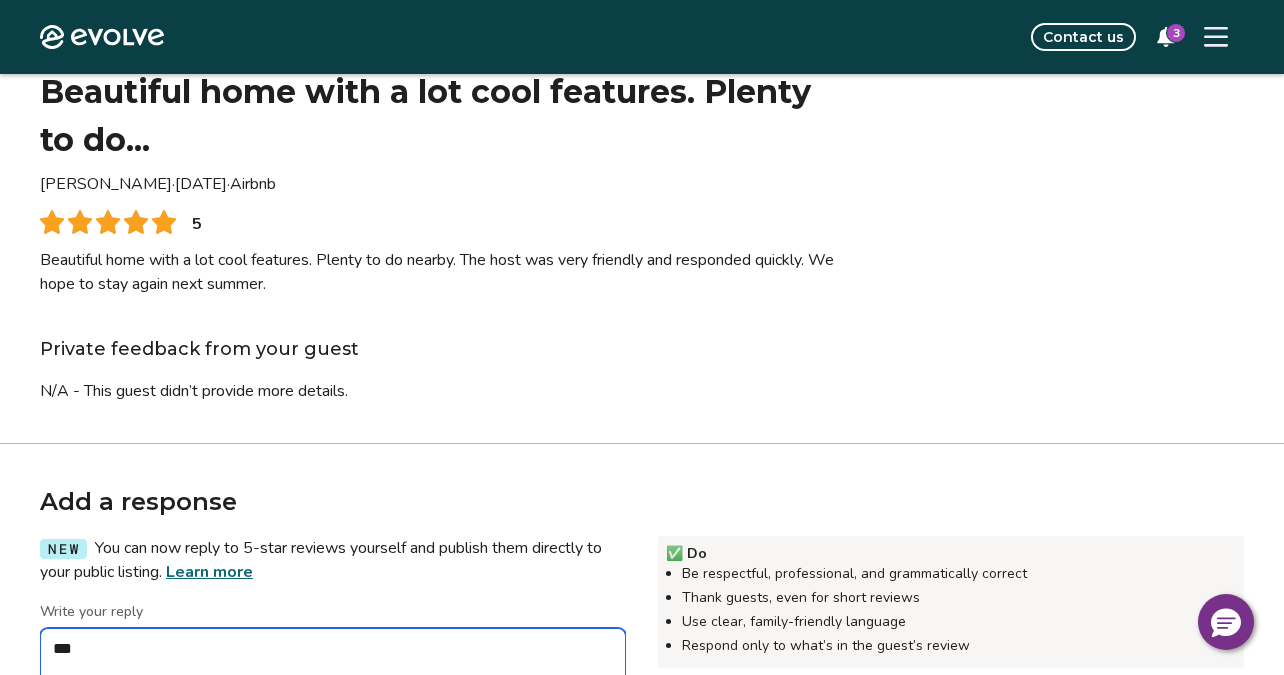 type on "*" 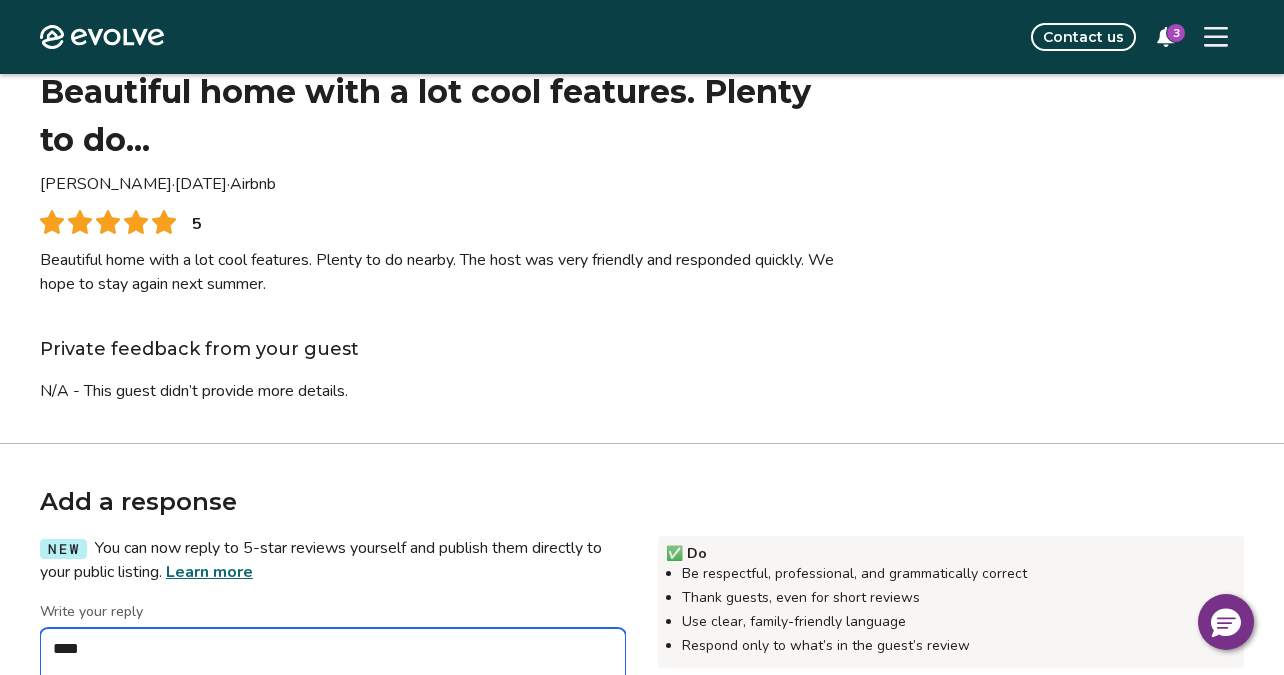 type on "*" 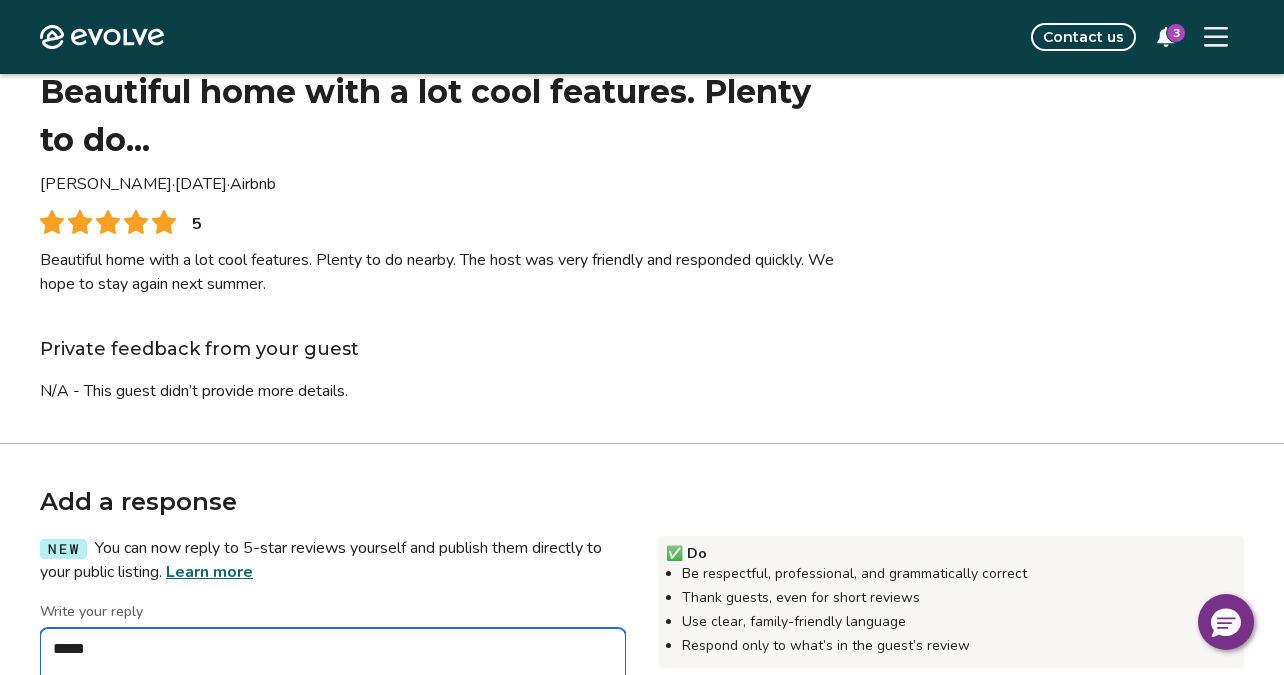 type on "*" 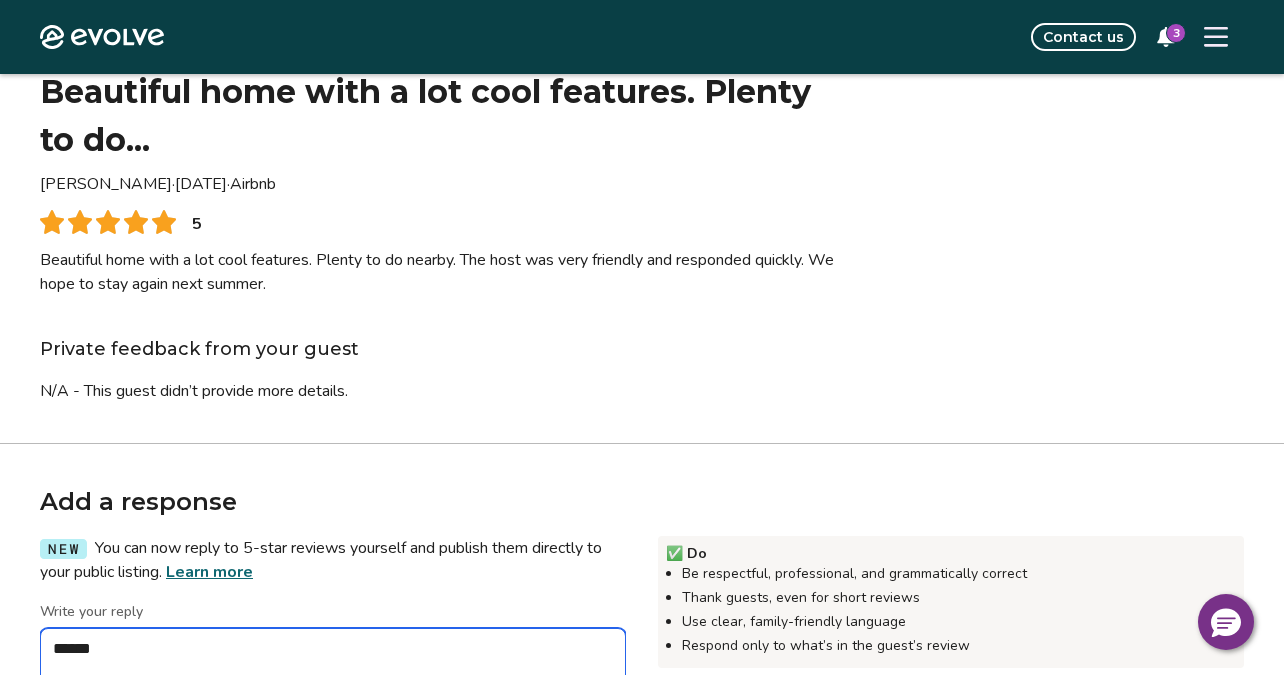 type on "*" 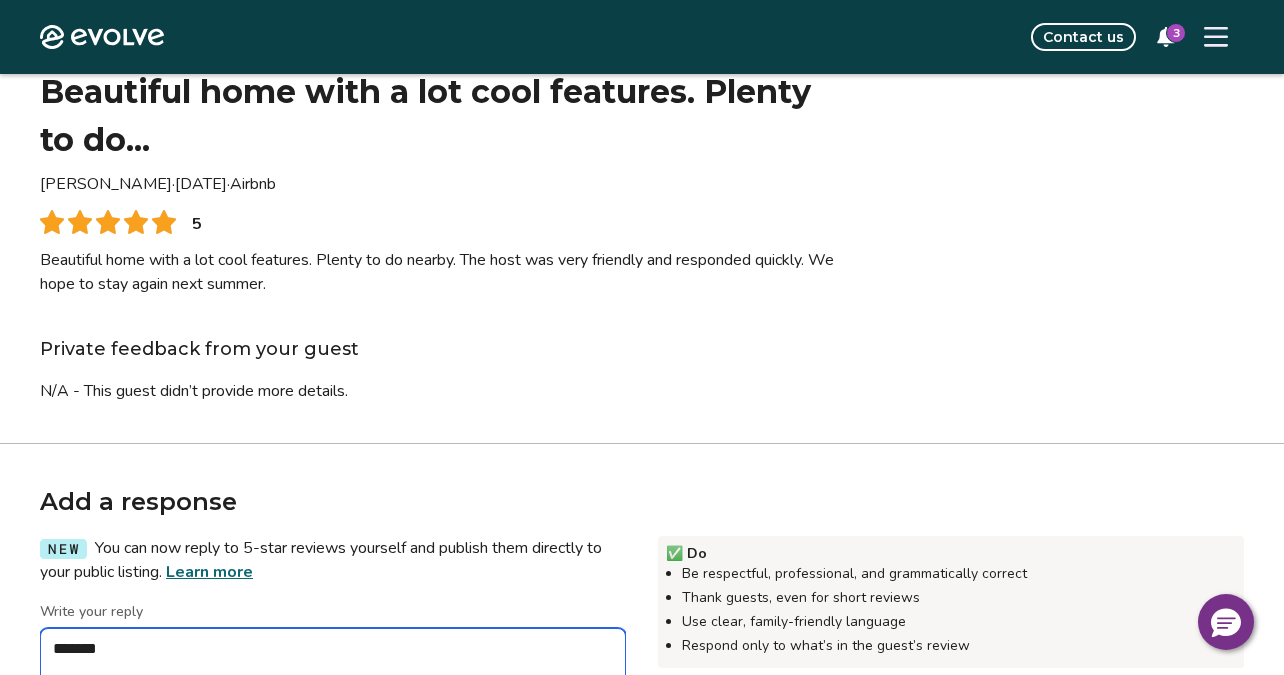 type on "*" 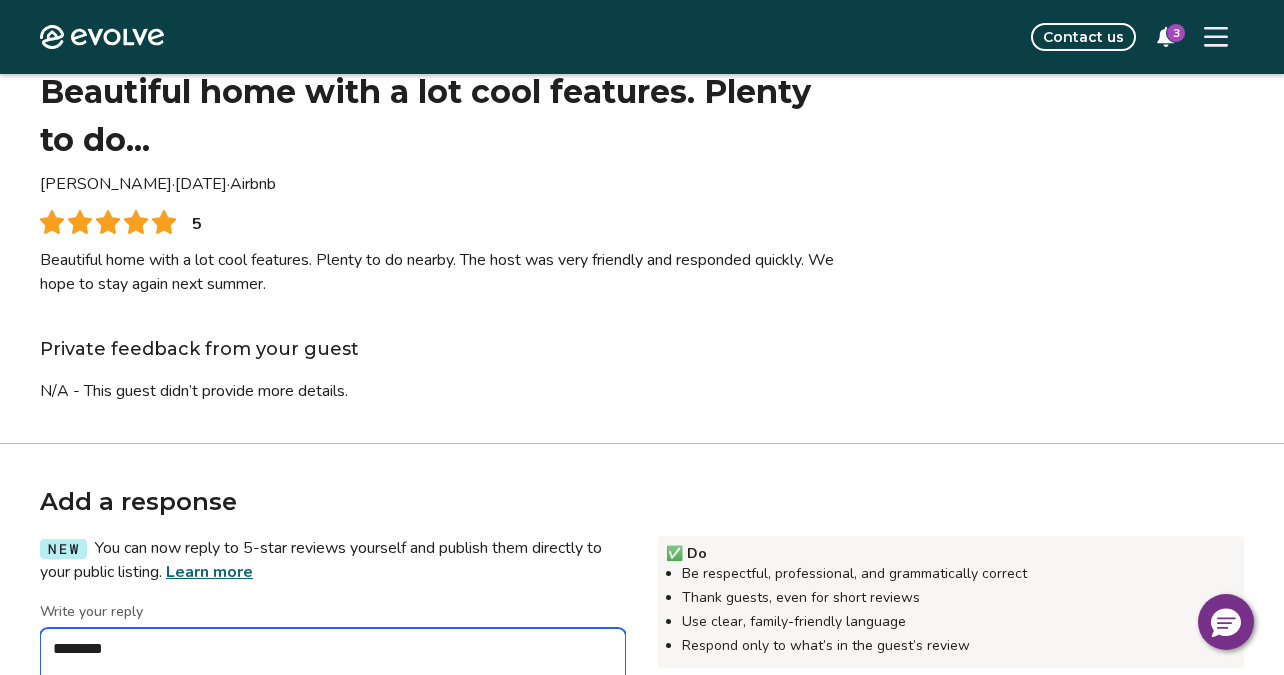 type on "*" 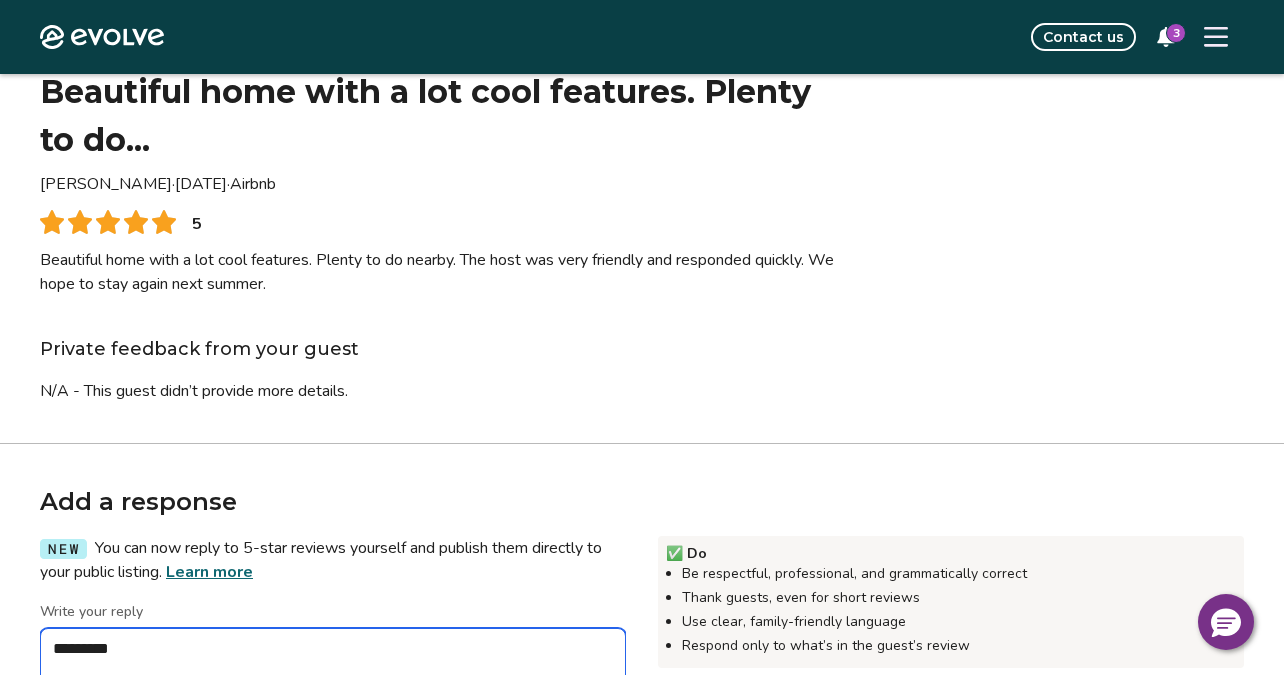 type on "*" 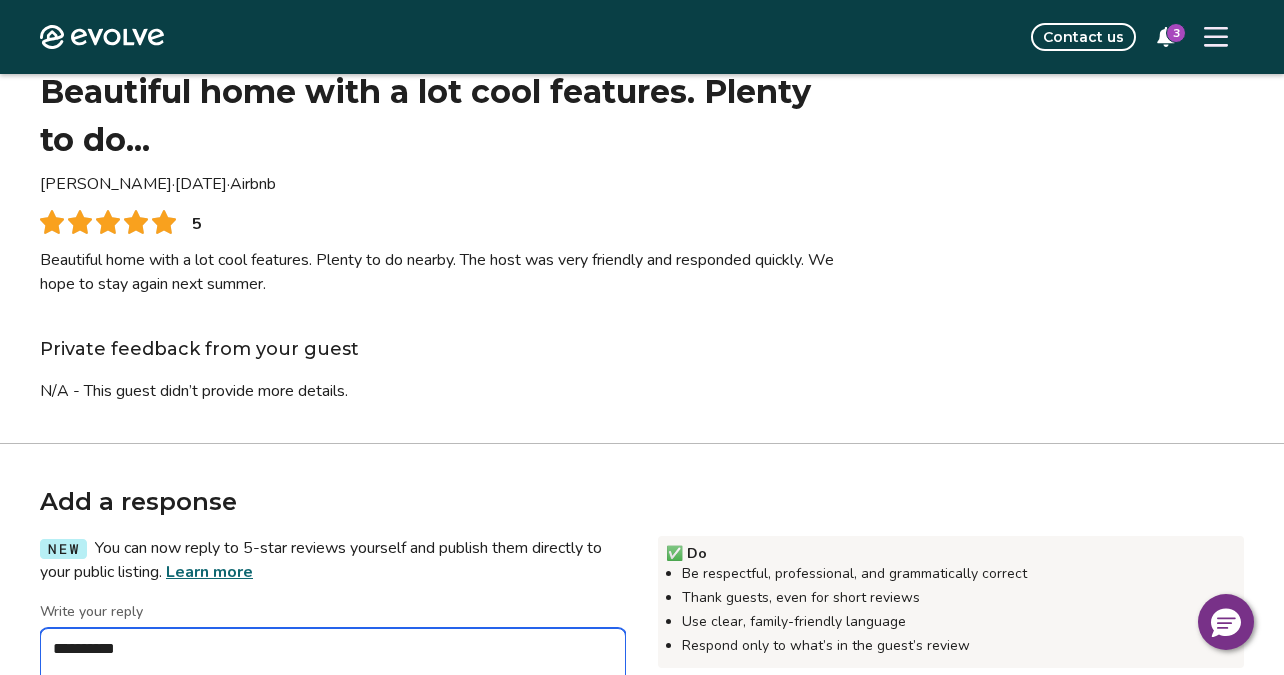 type on "*" 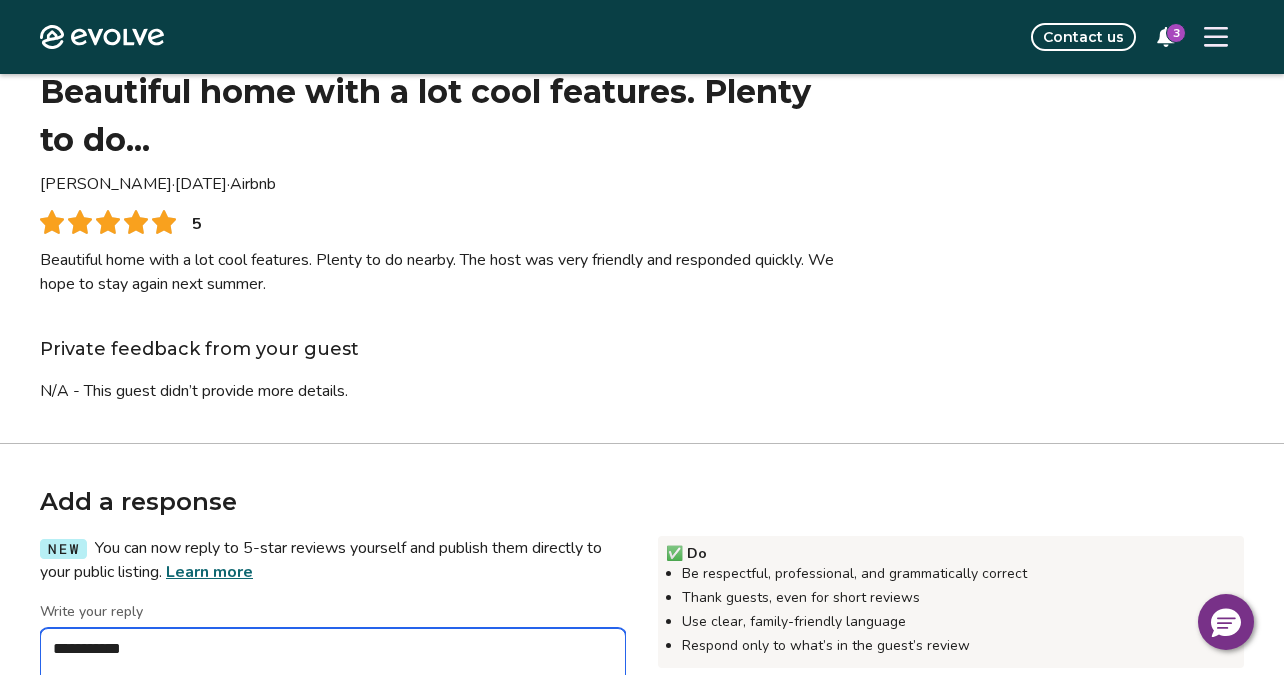 type on "*" 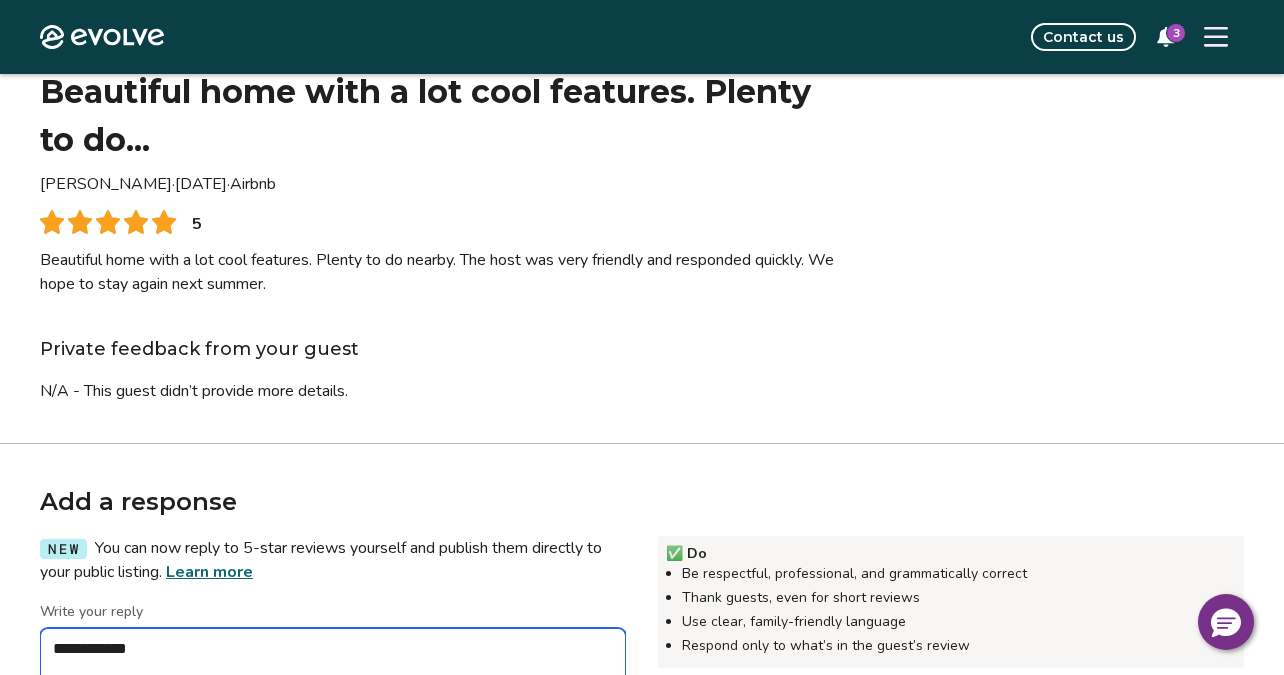 type on "*" 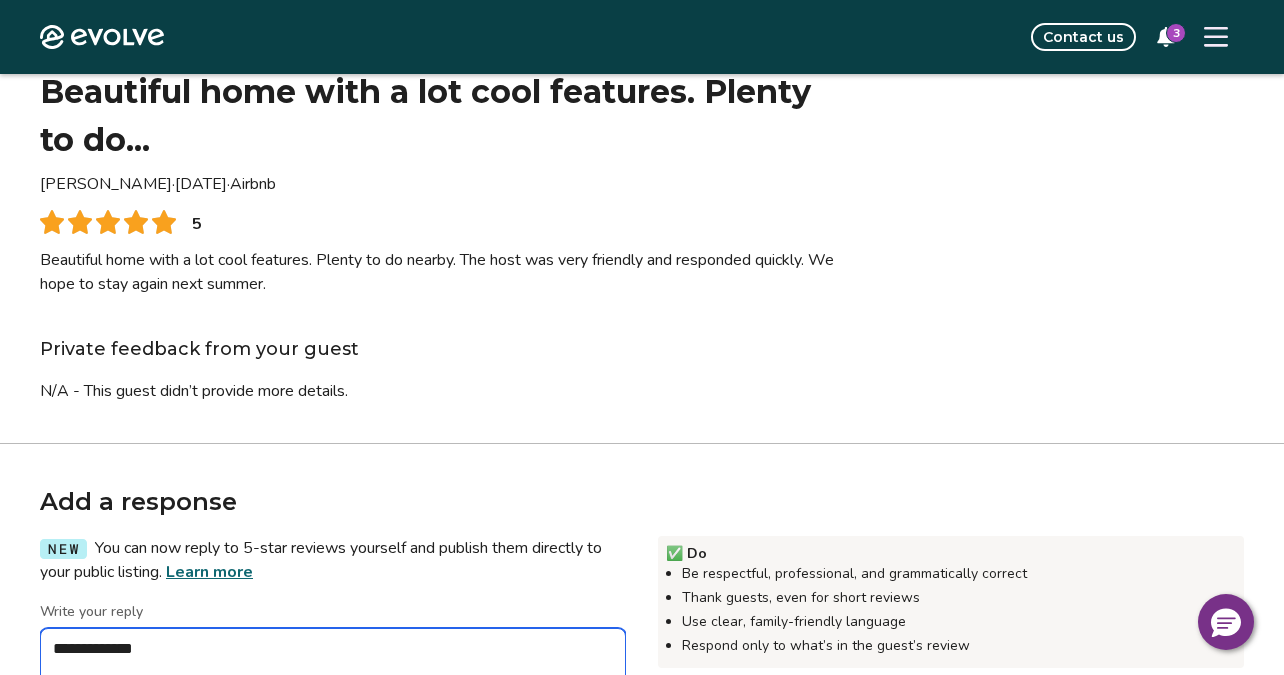 type on "*" 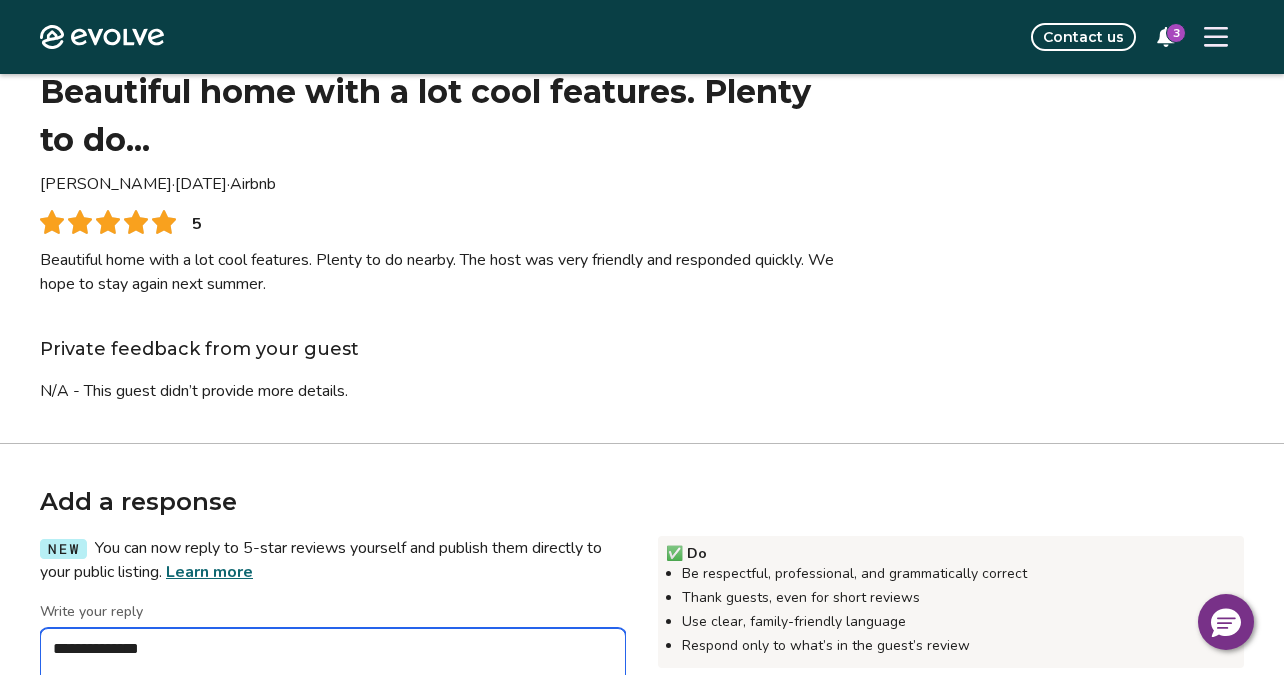 type on "*" 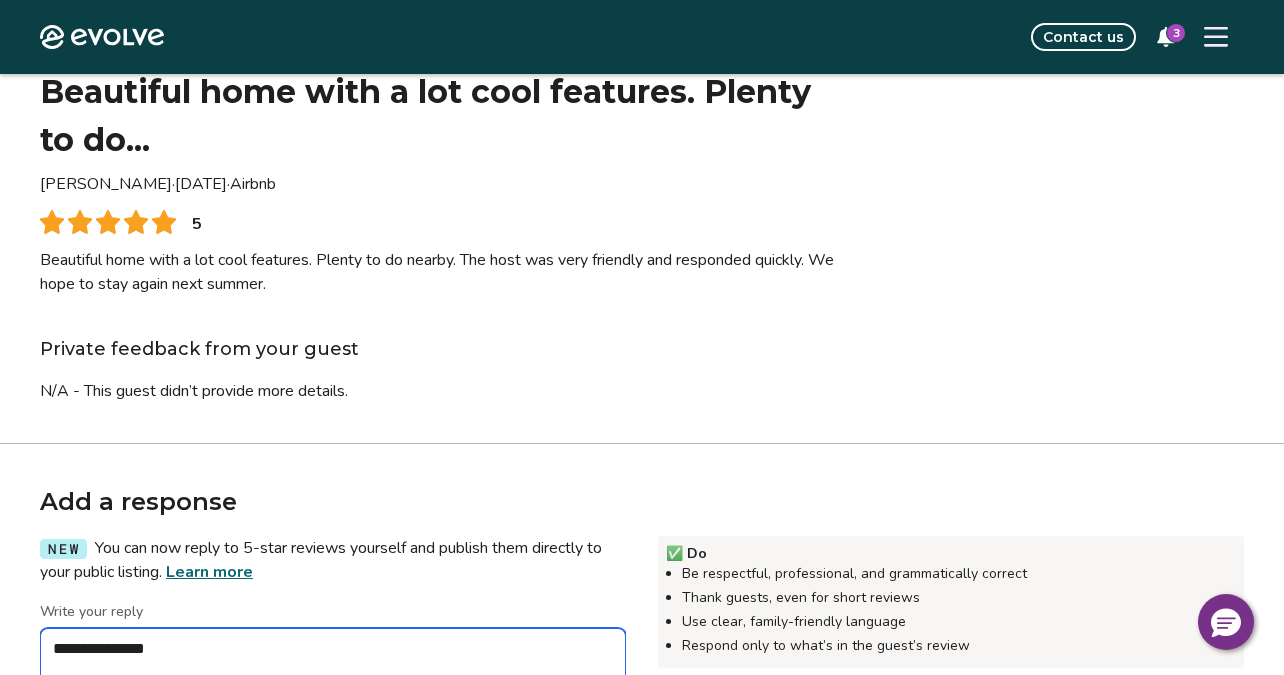 type on "*" 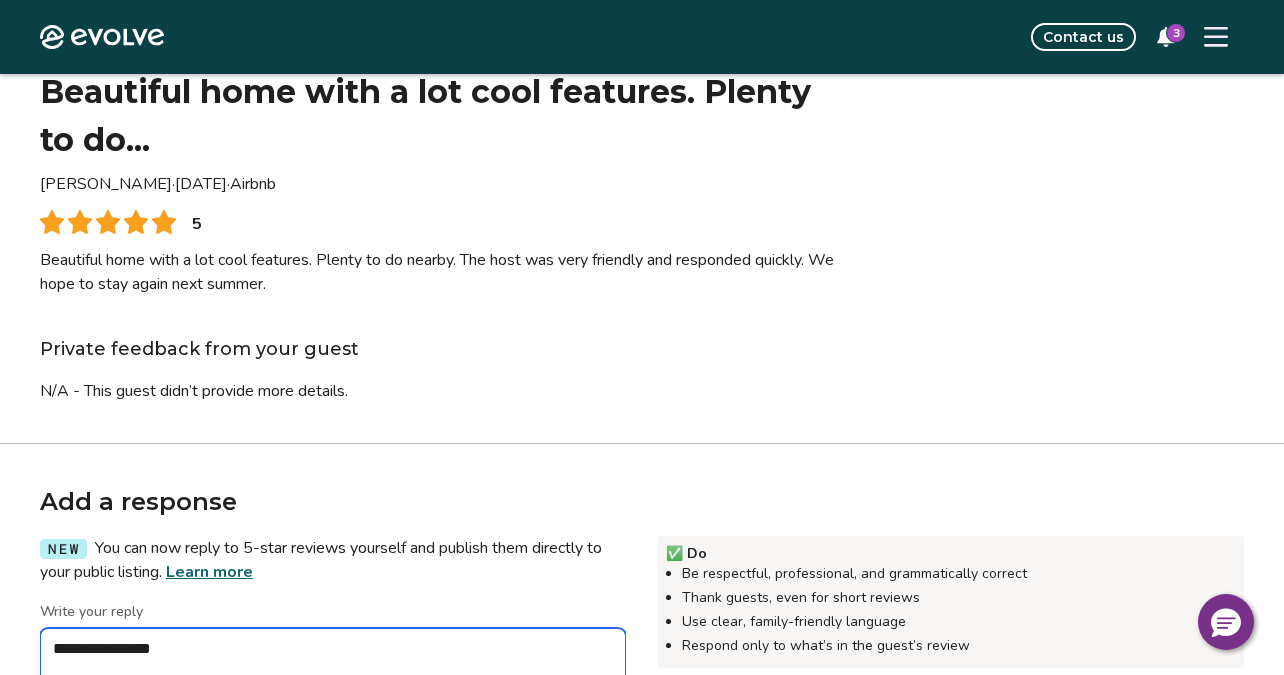 type on "*" 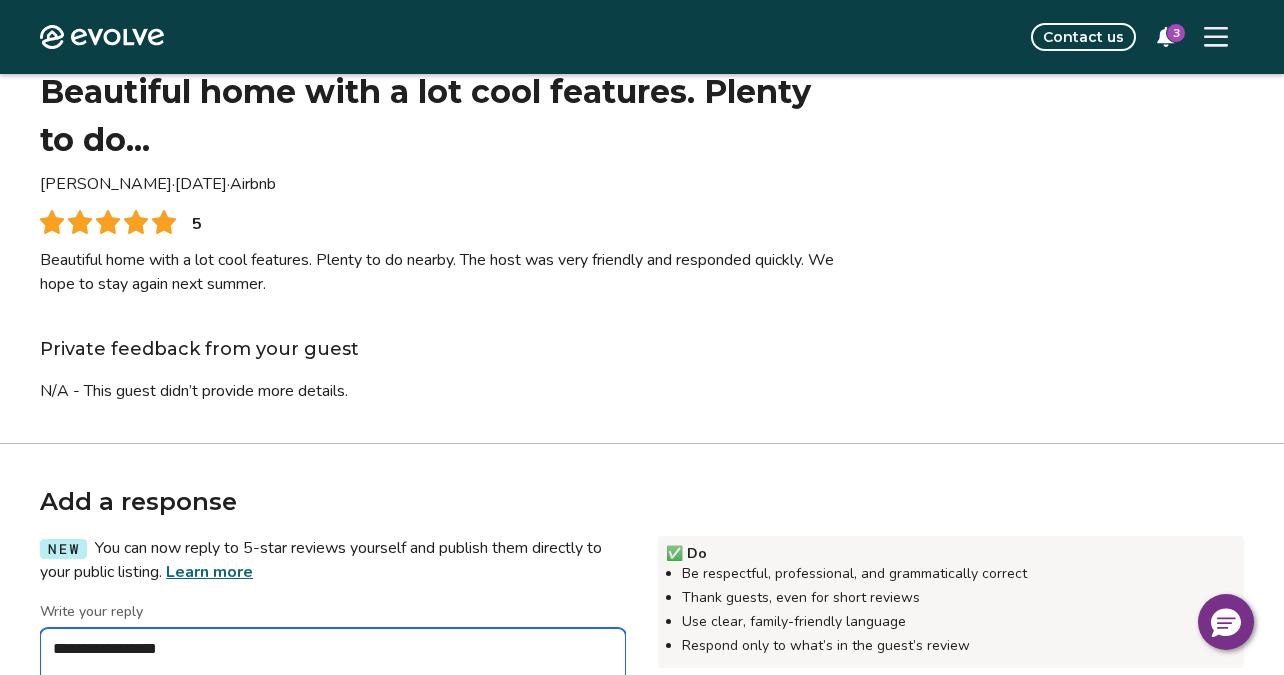 type on "*" 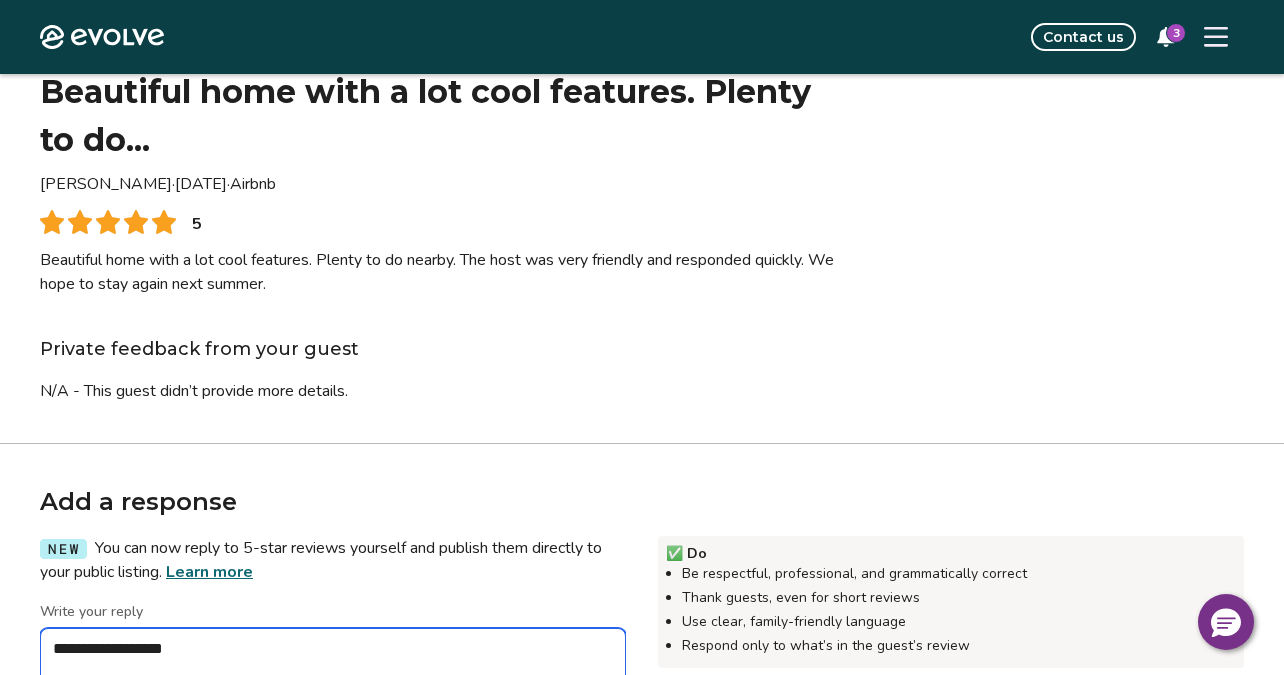 type on "*" 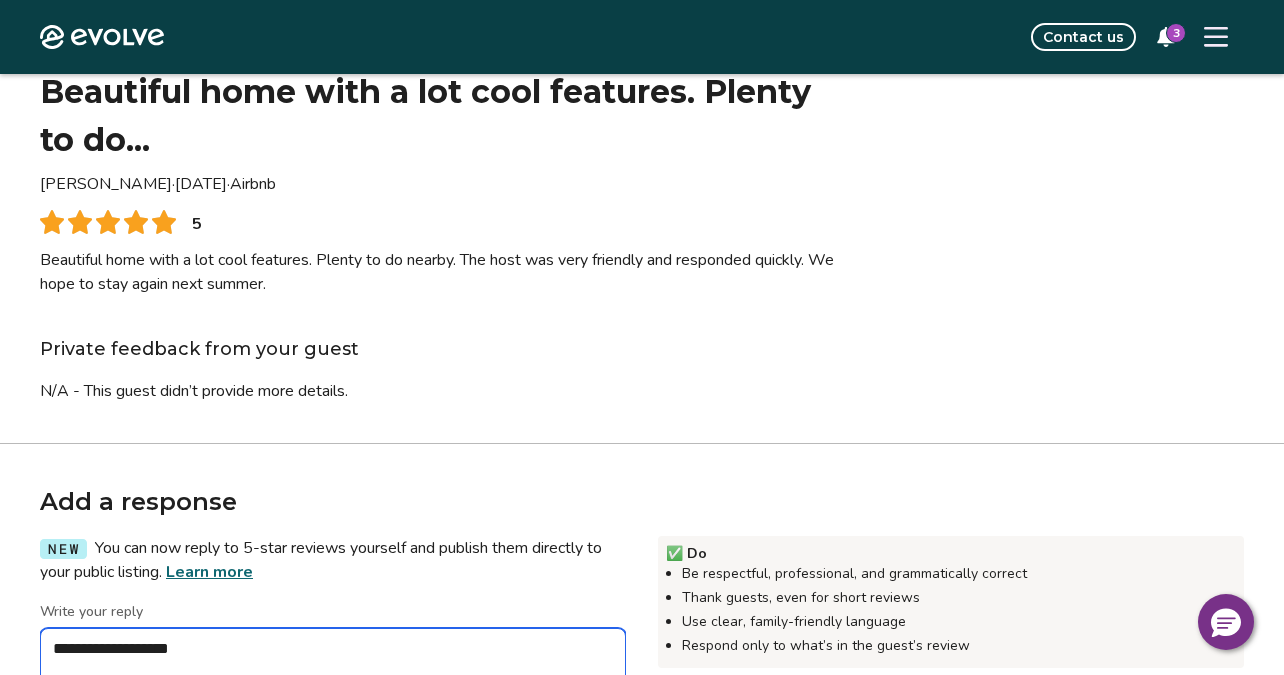 type on "*" 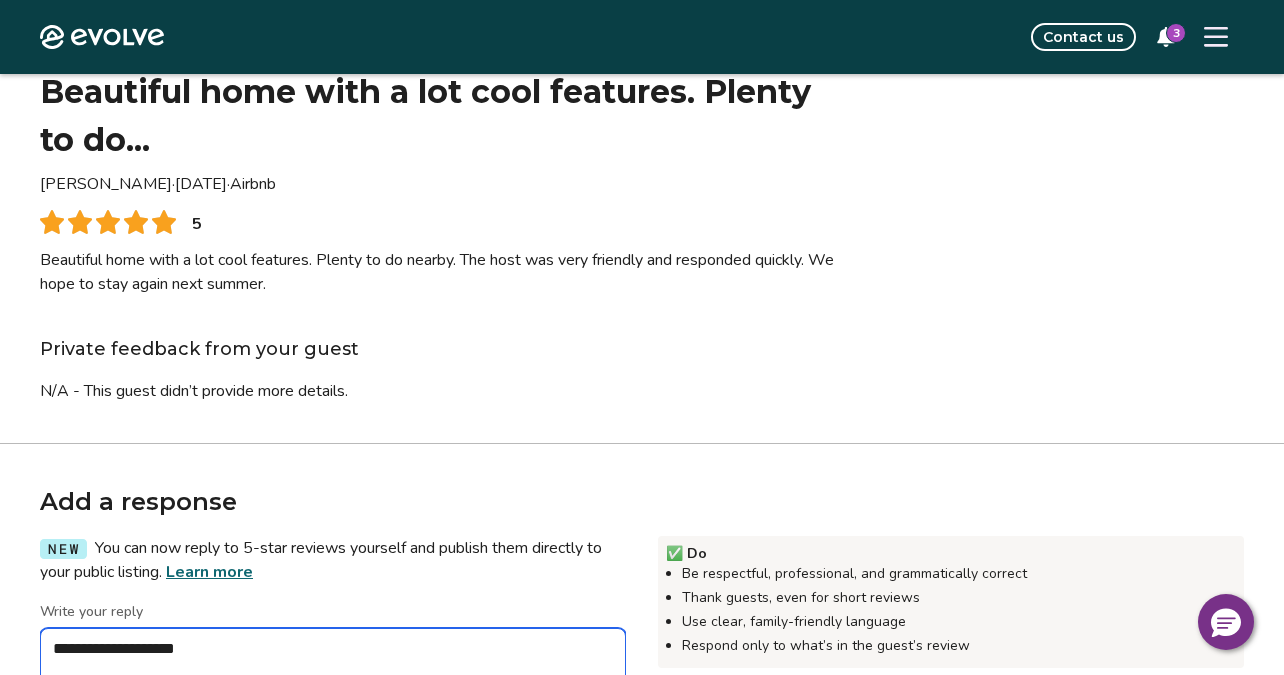 type on "*" 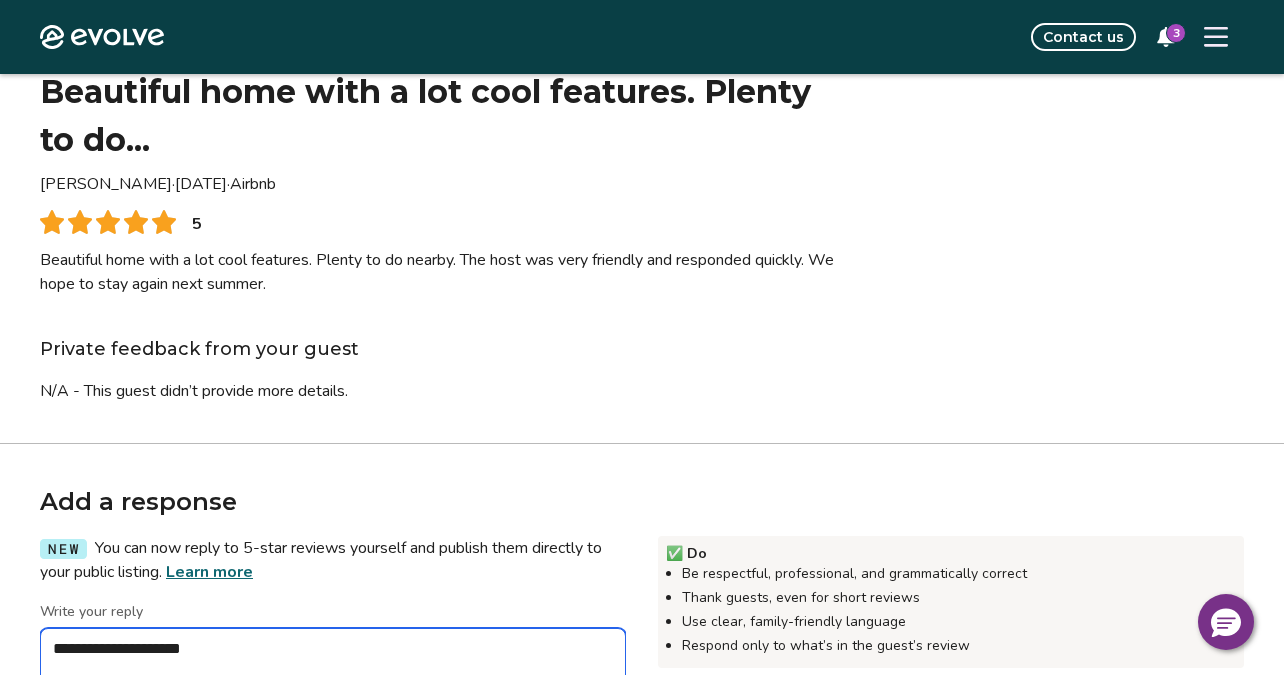 type on "*" 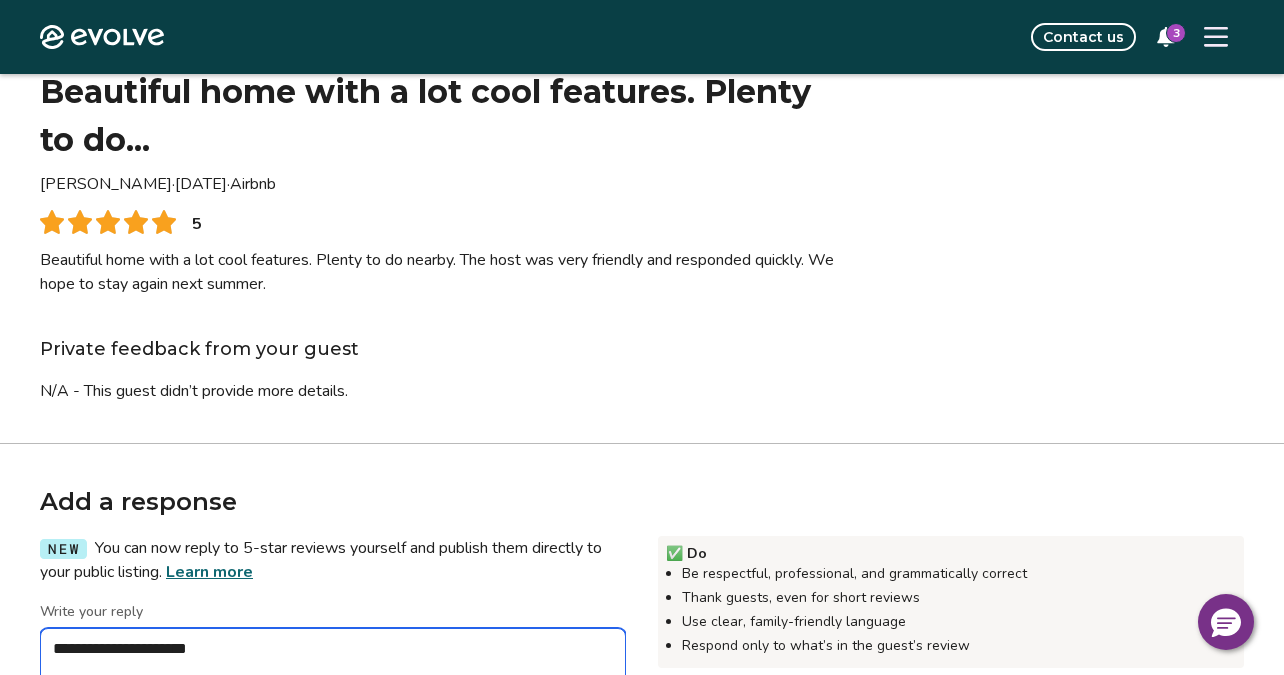 type on "*" 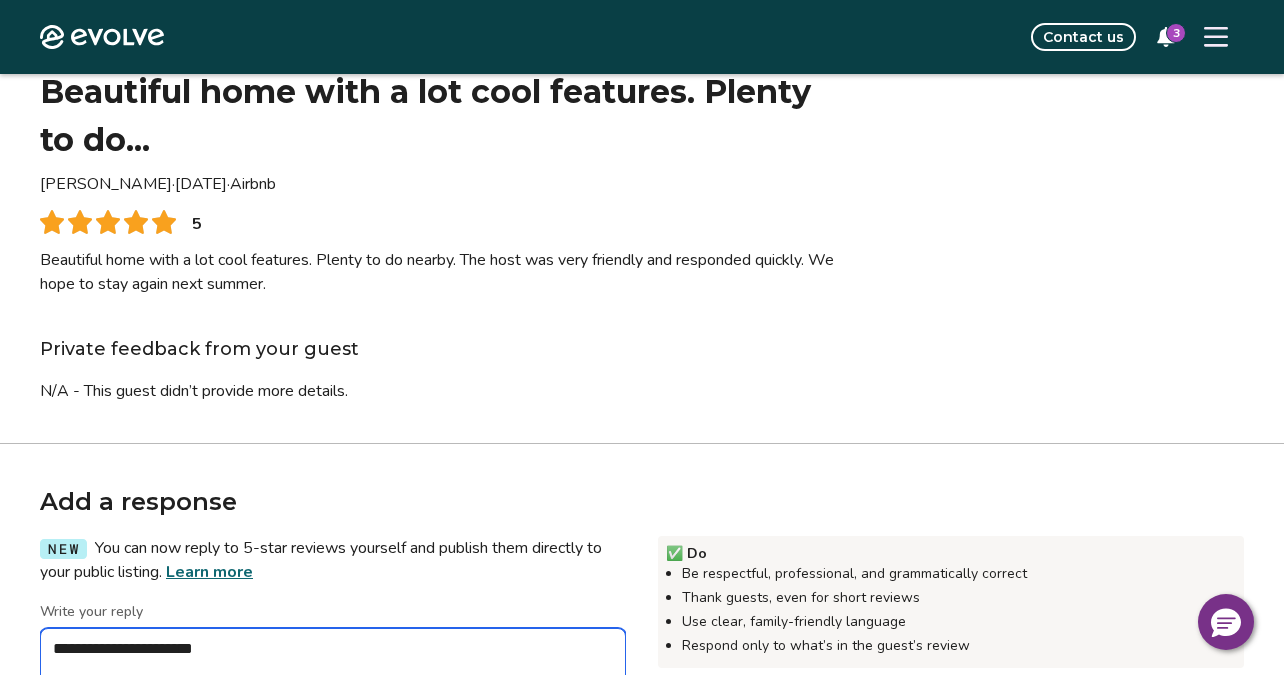 type on "*" 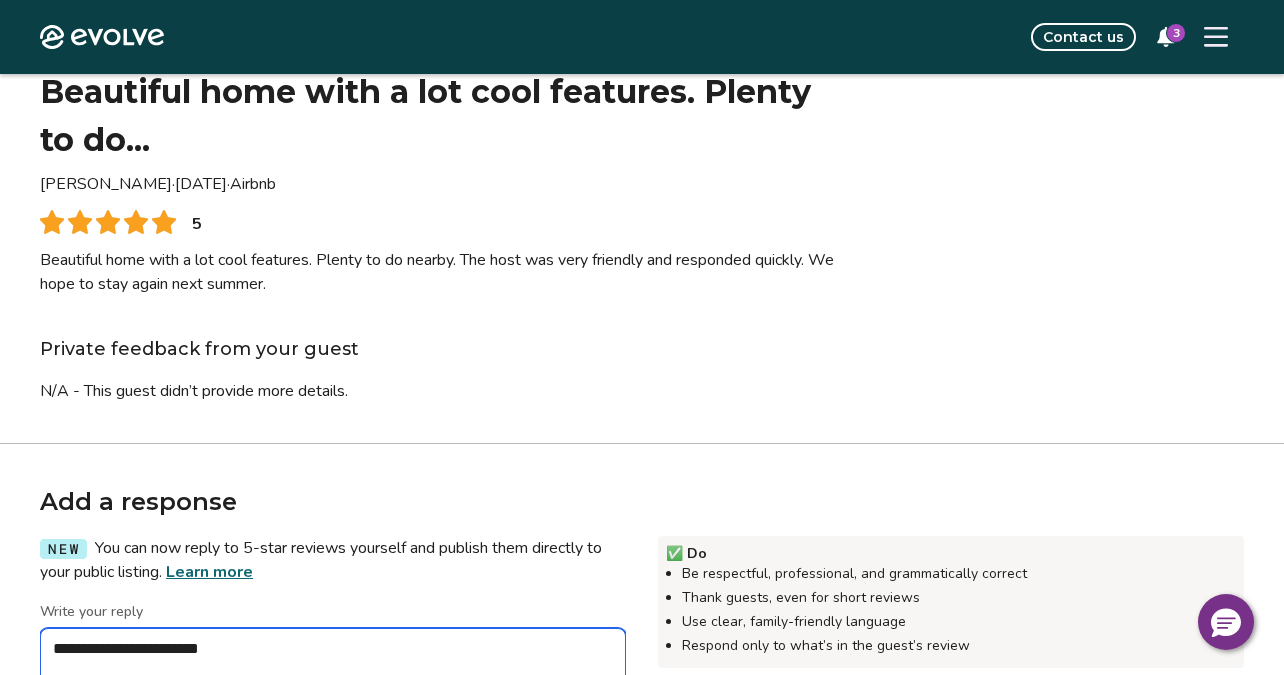 type on "*" 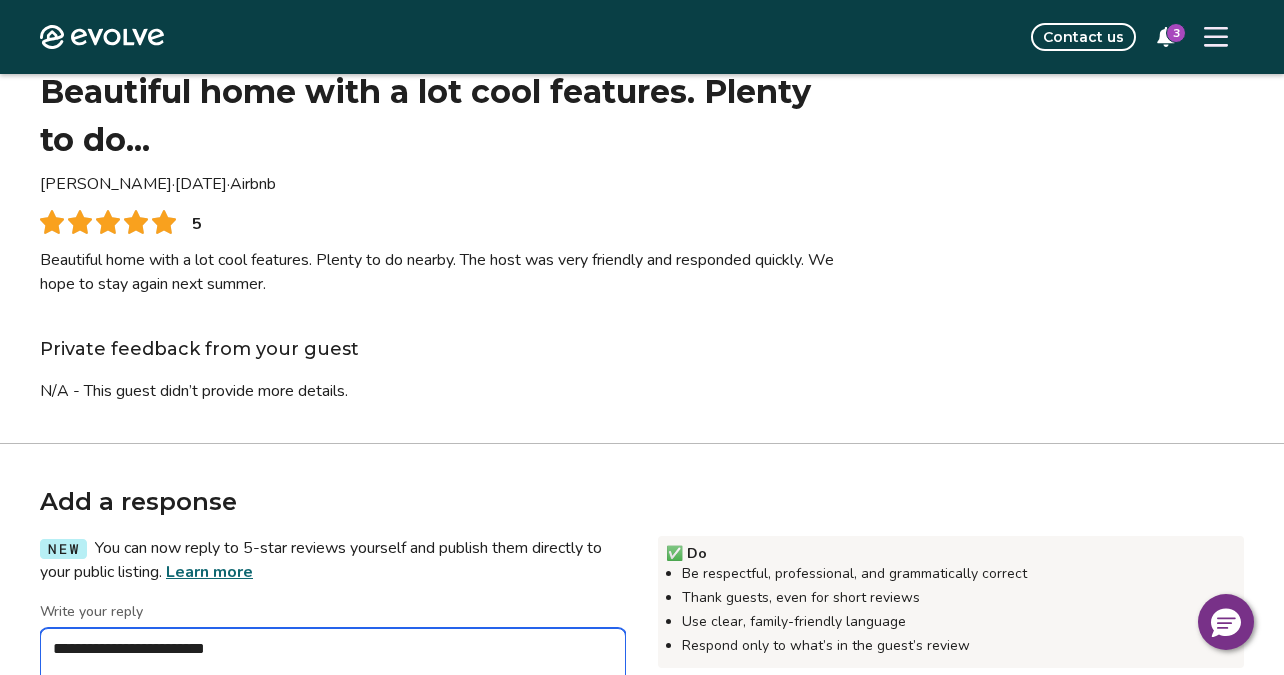type on "*" 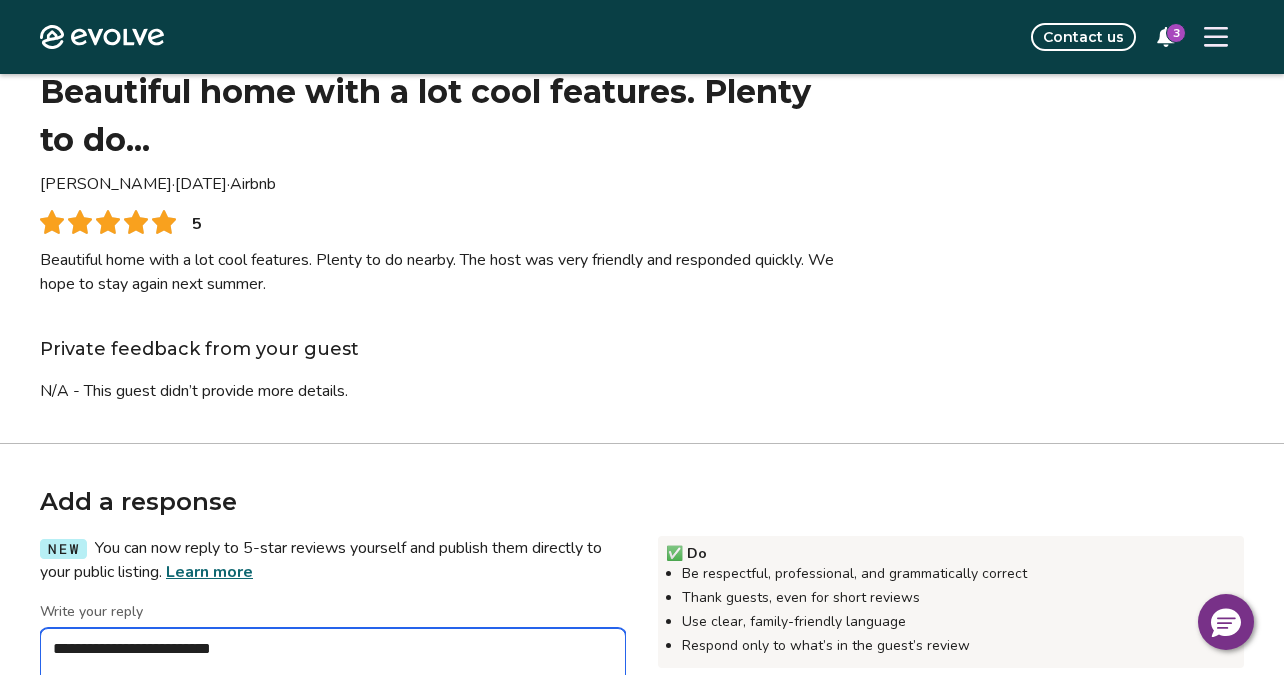 type on "*" 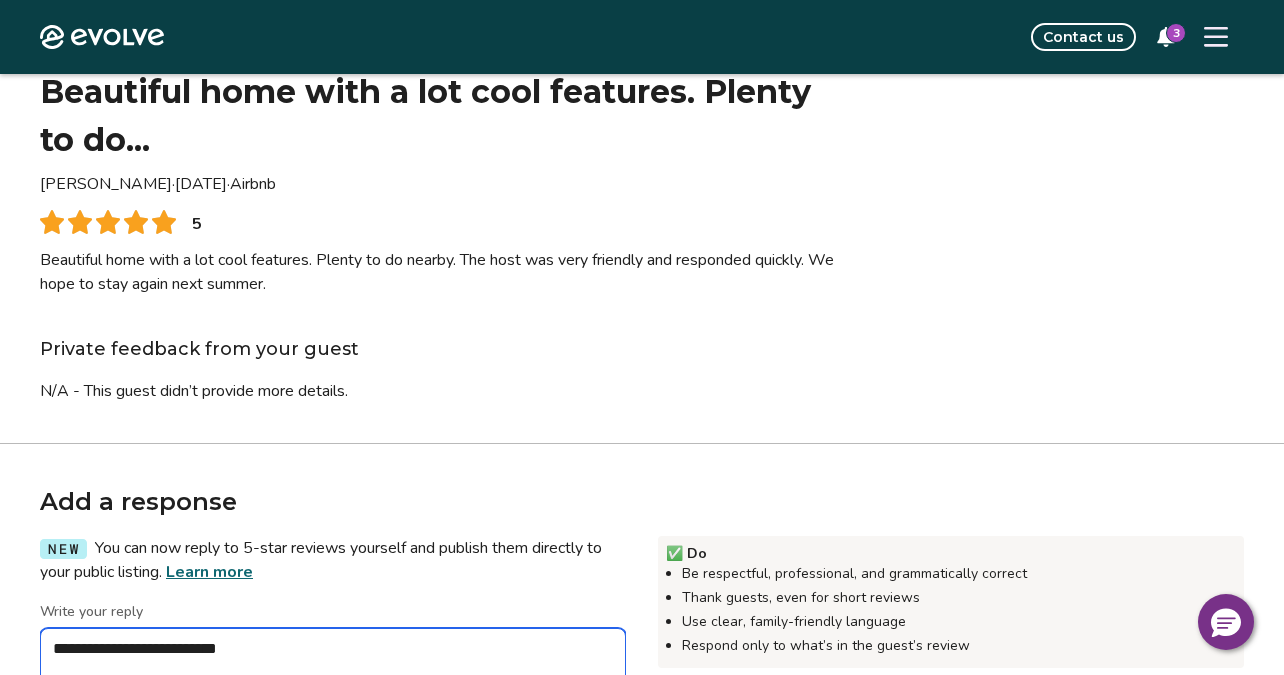 type on "*" 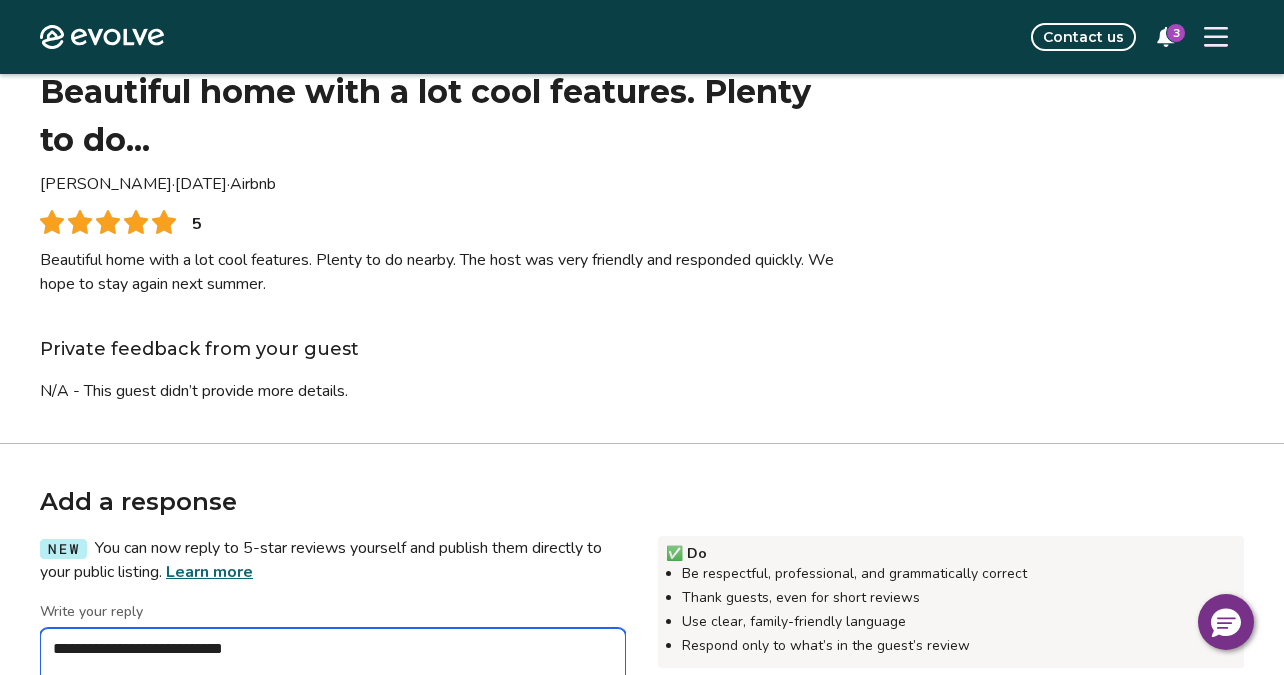 type on "*" 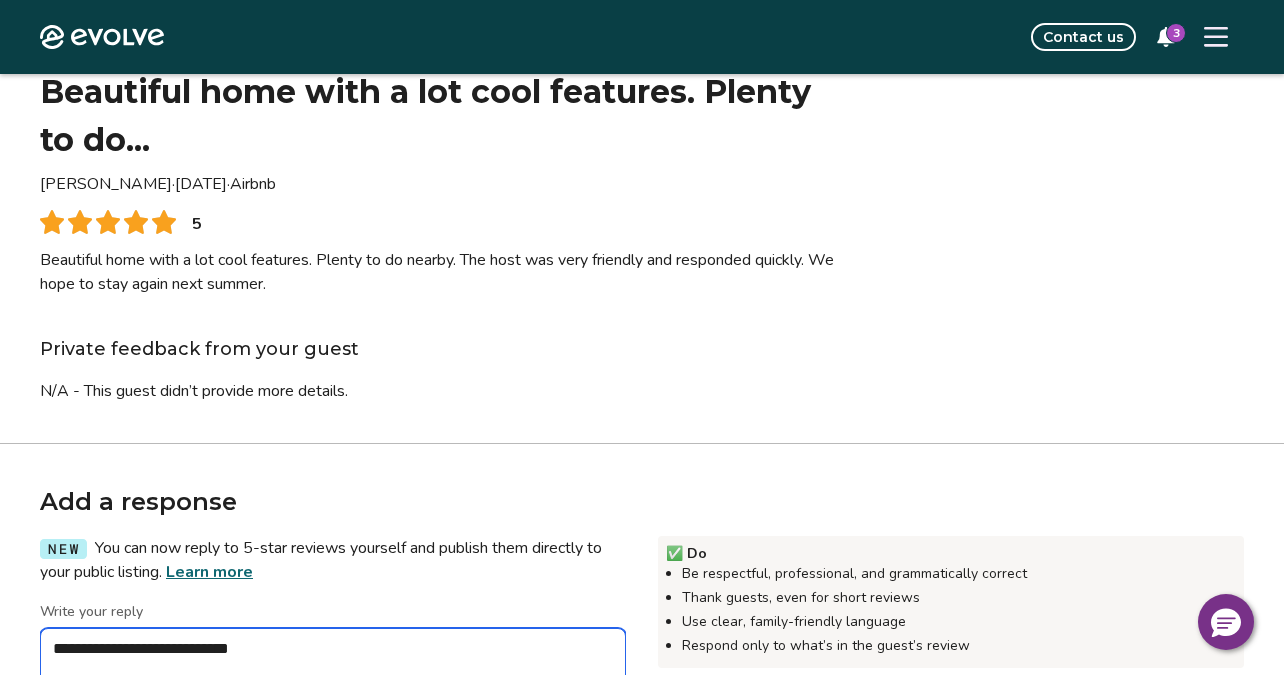 type on "*" 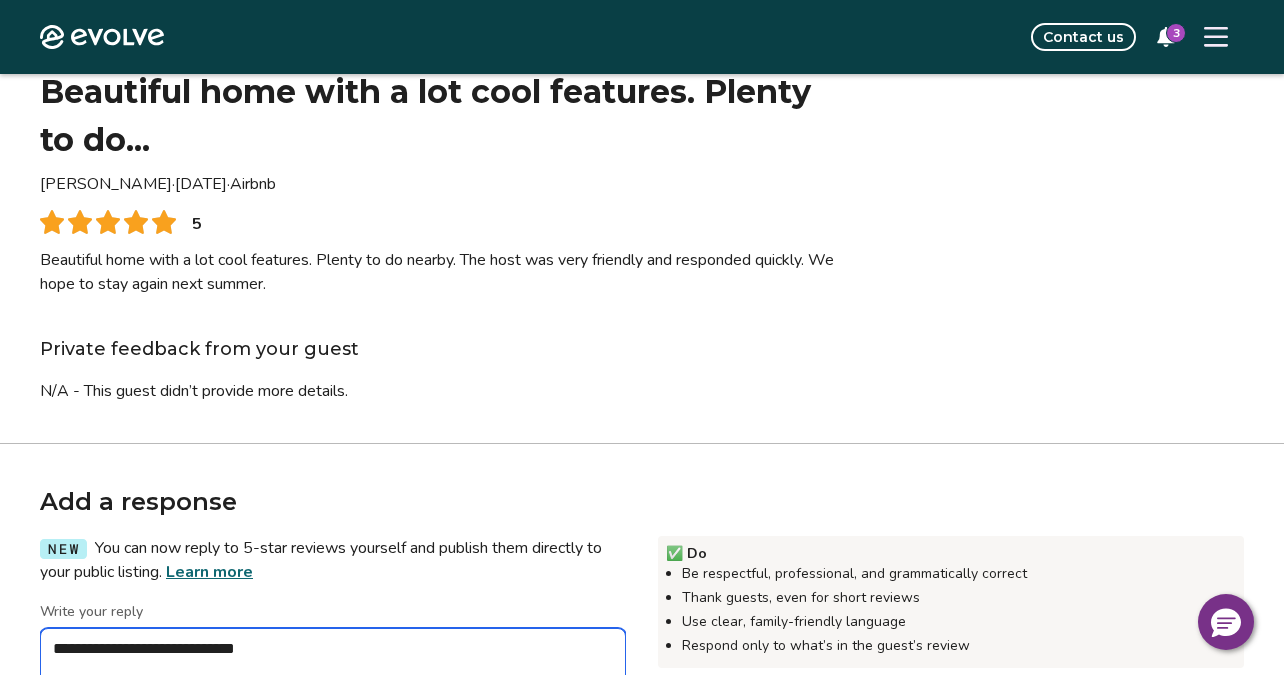 type on "*" 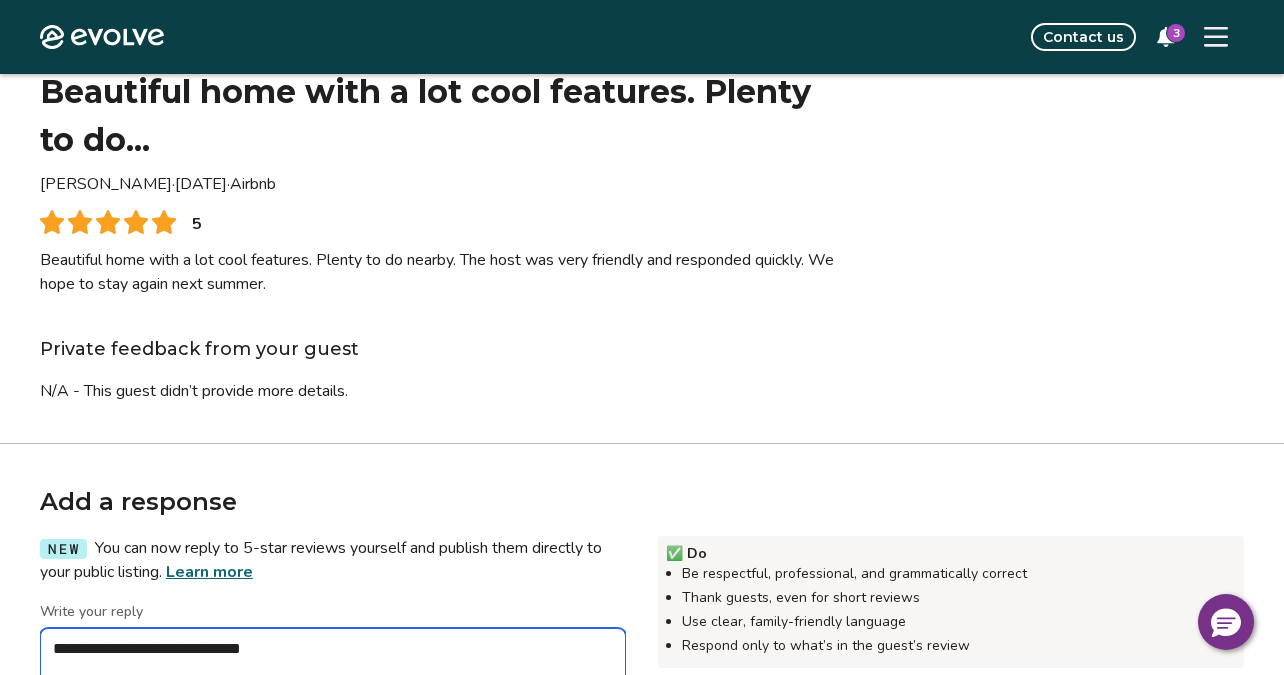 type on "*" 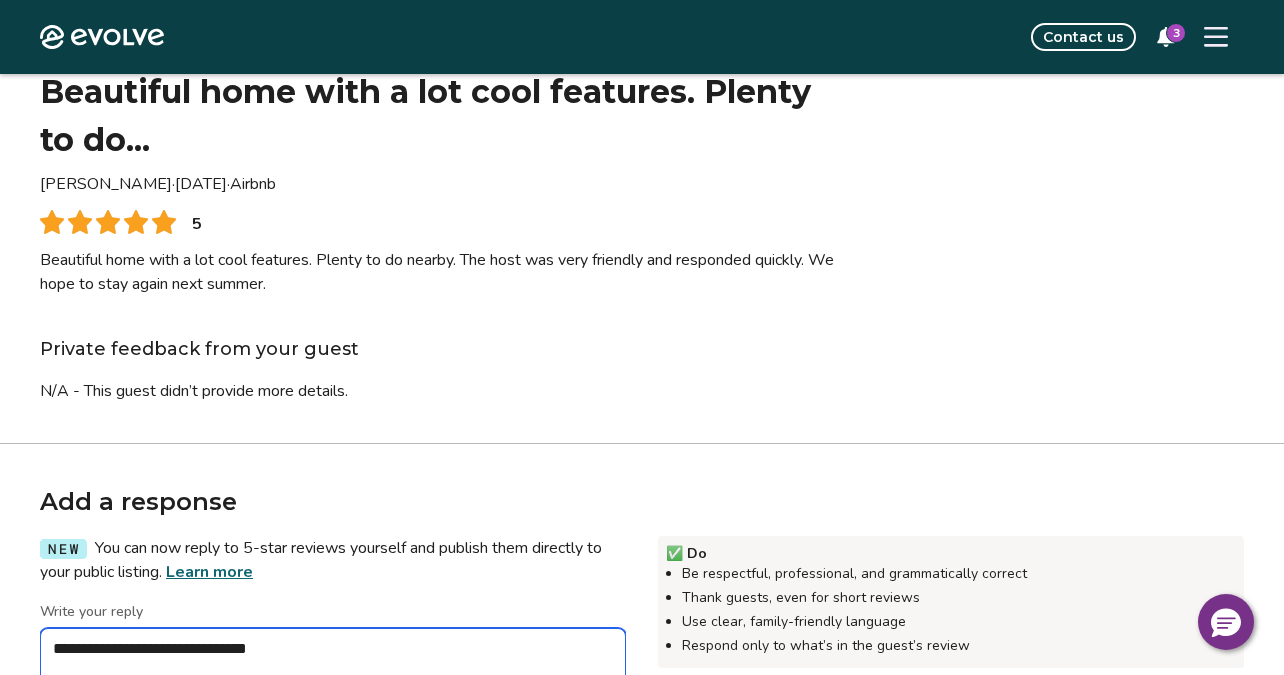type on "*" 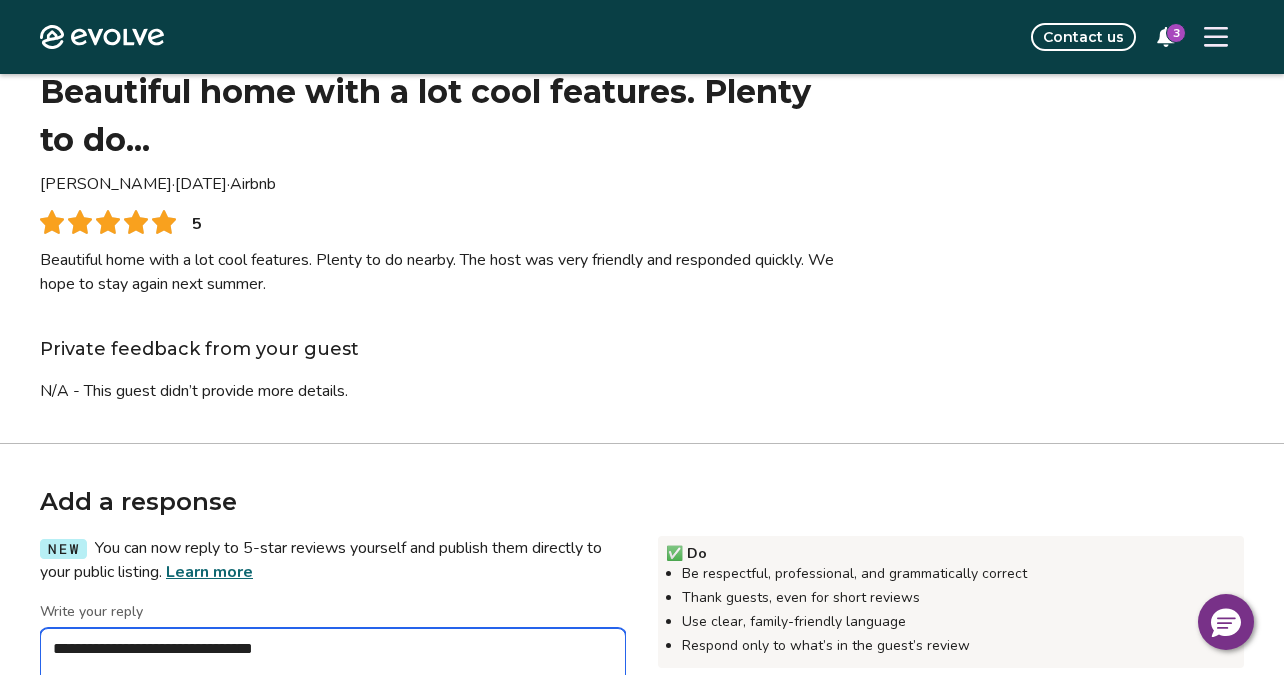type on "*" 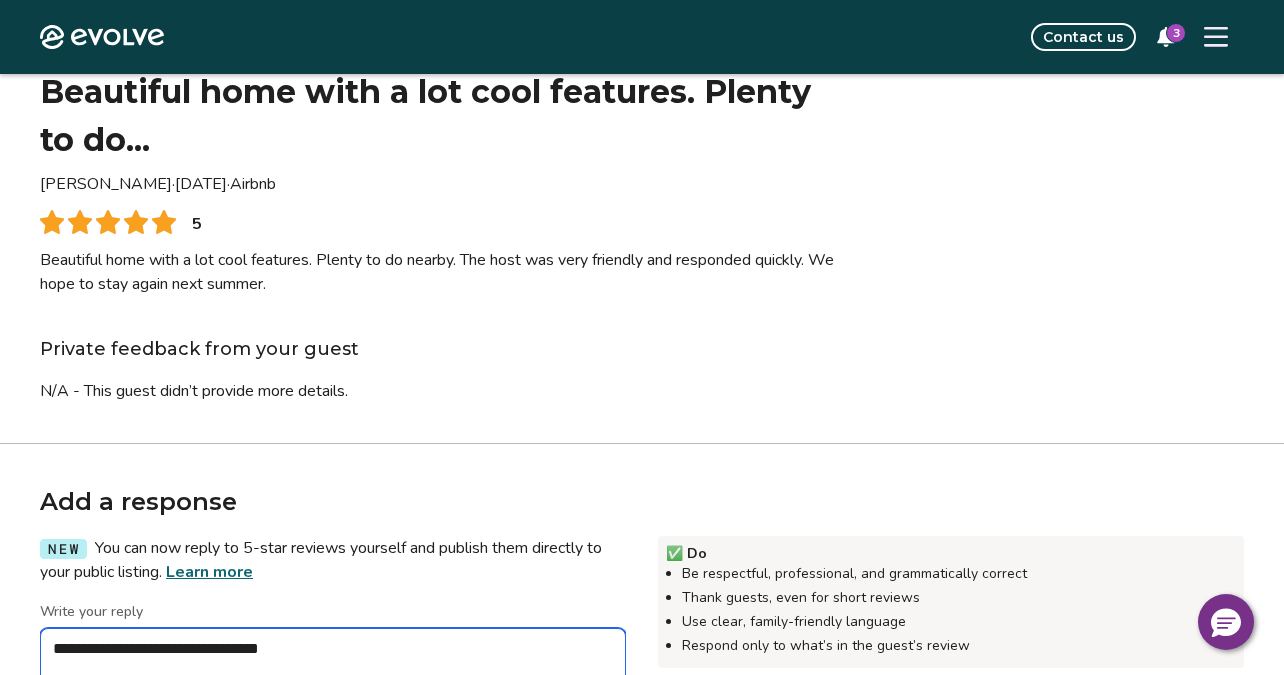 type on "*" 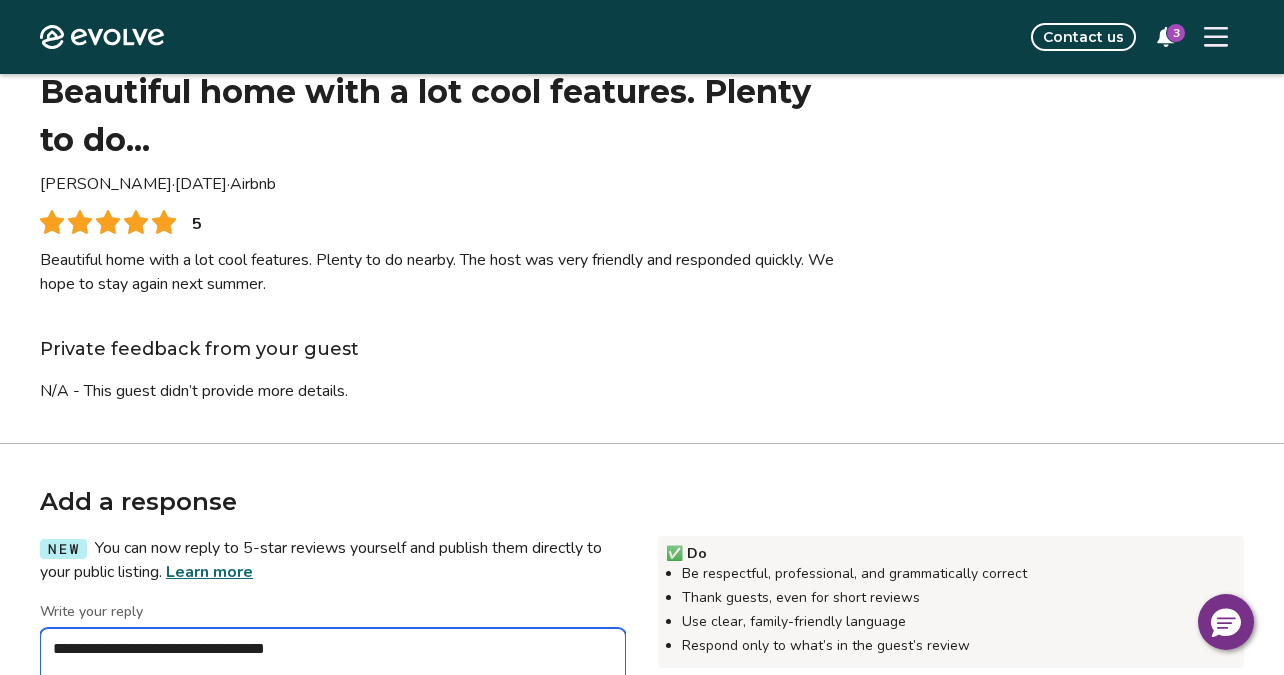 type on "*" 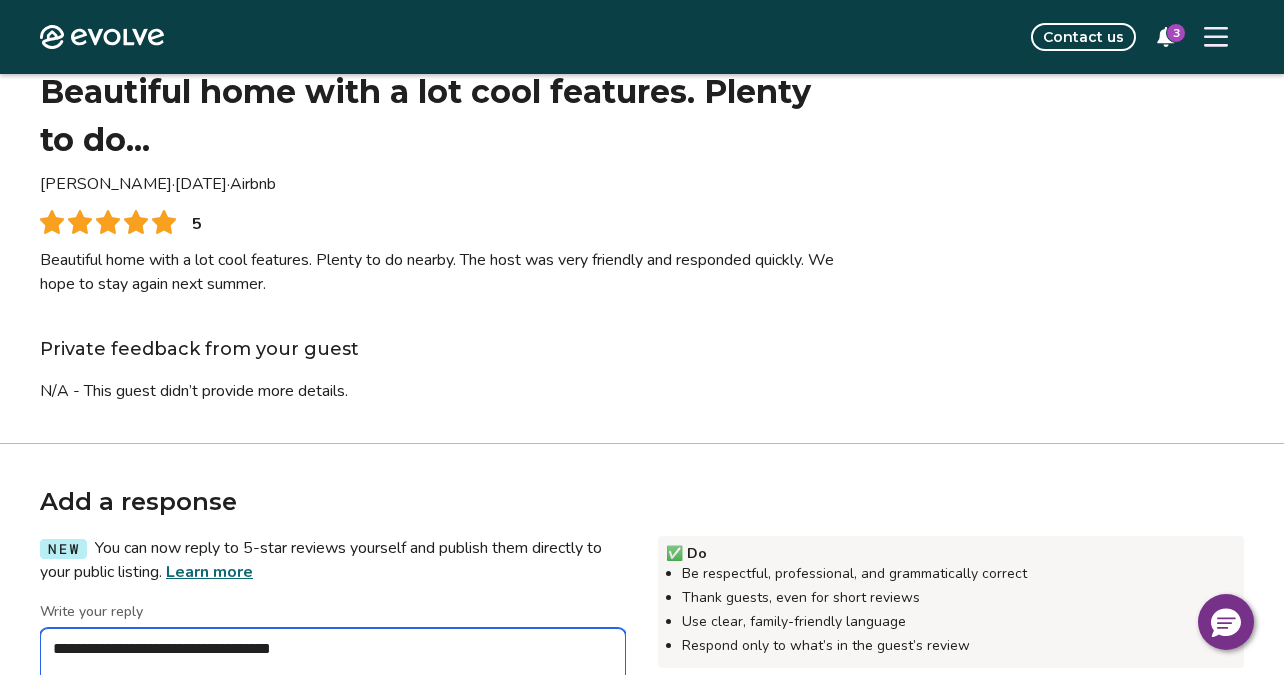 type on "*" 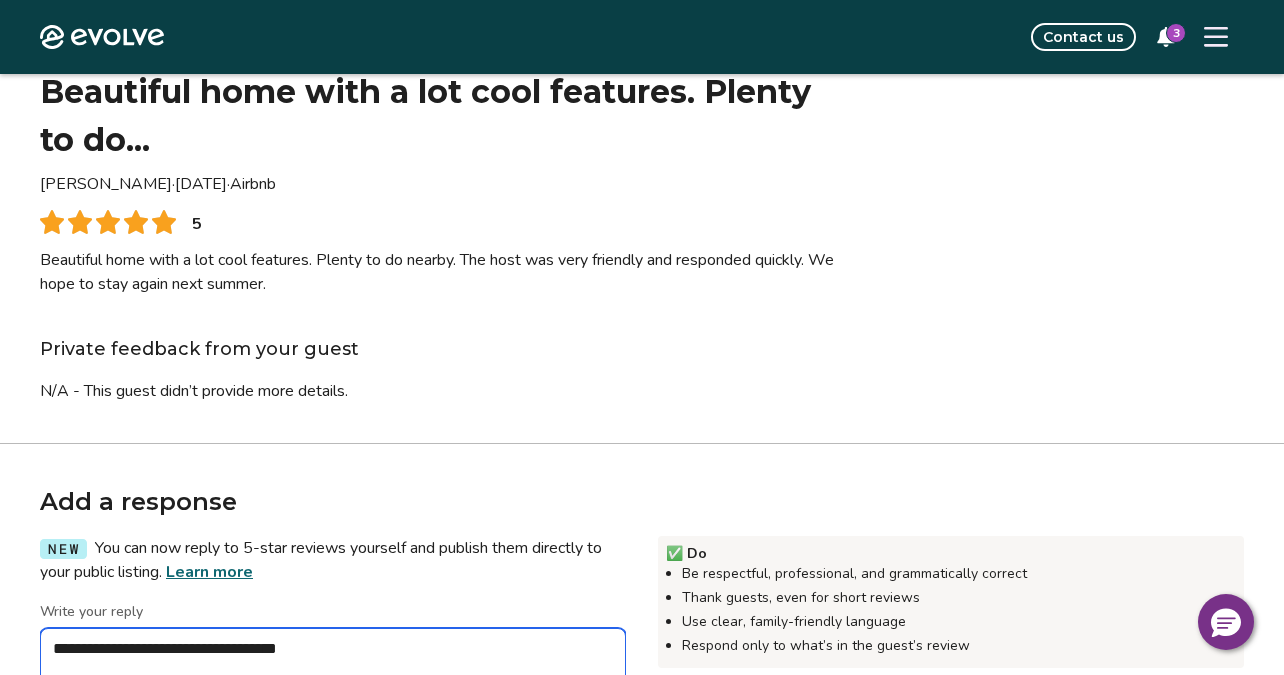 type on "*" 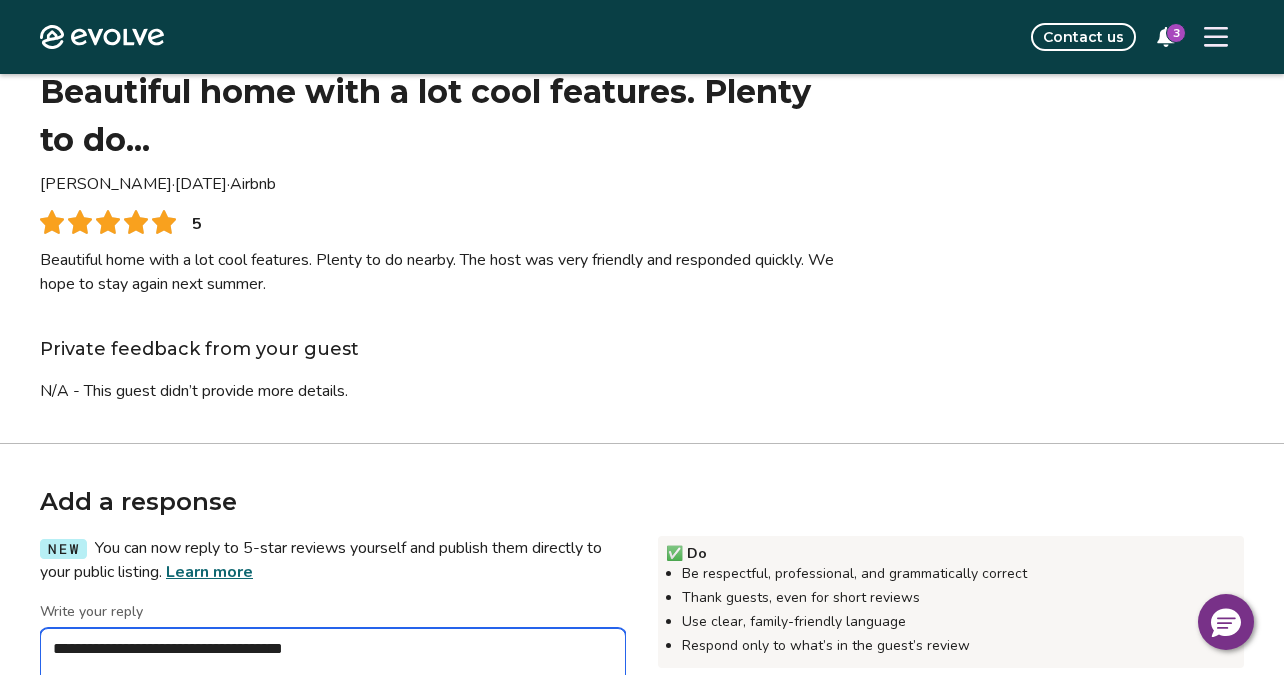 type on "*" 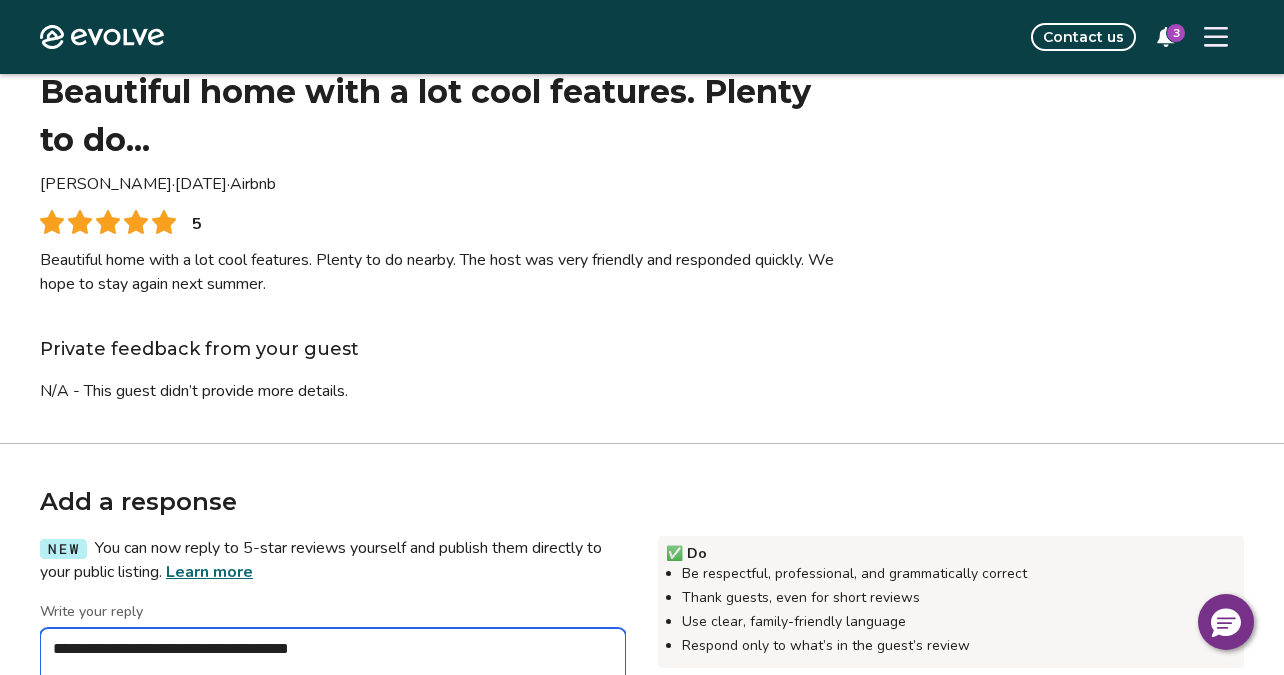 type on "*" 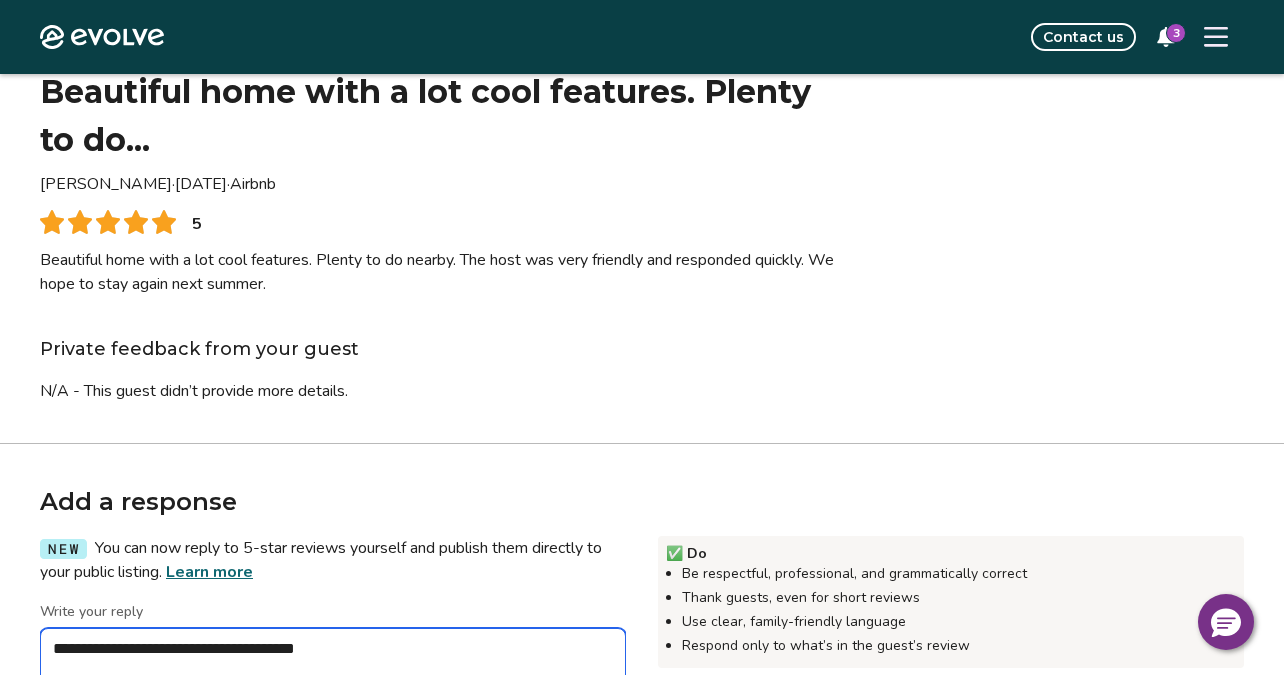 type on "*" 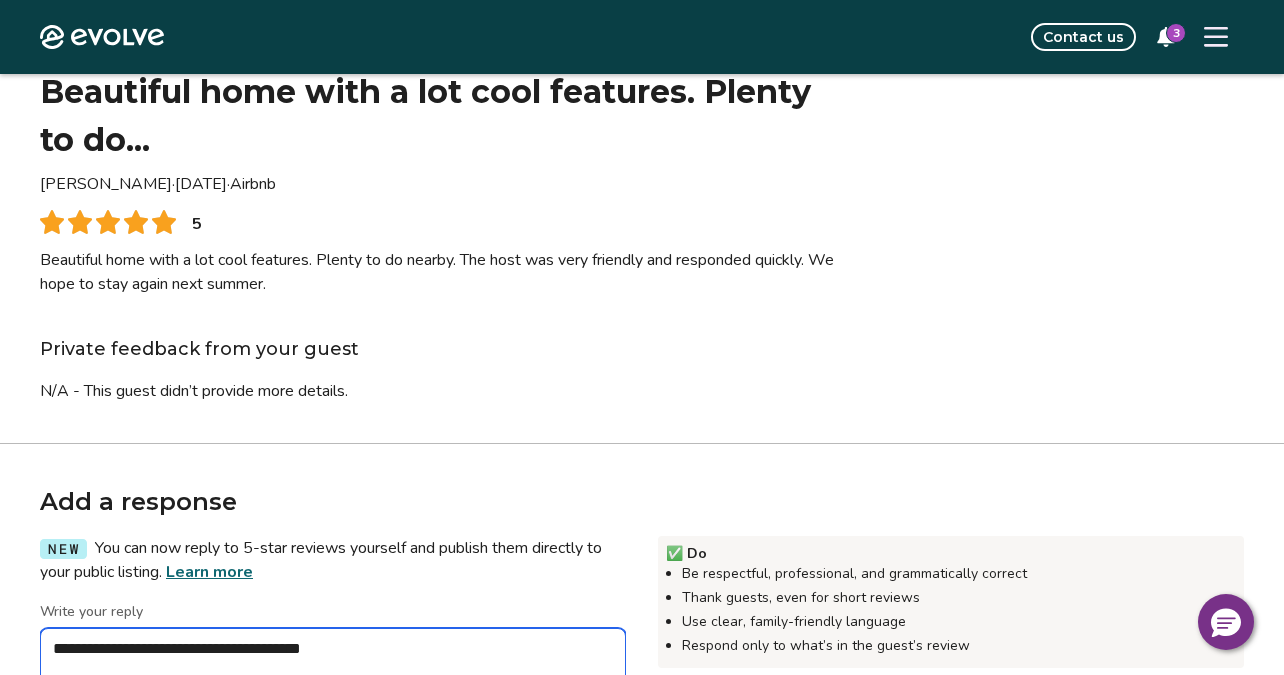 type on "*" 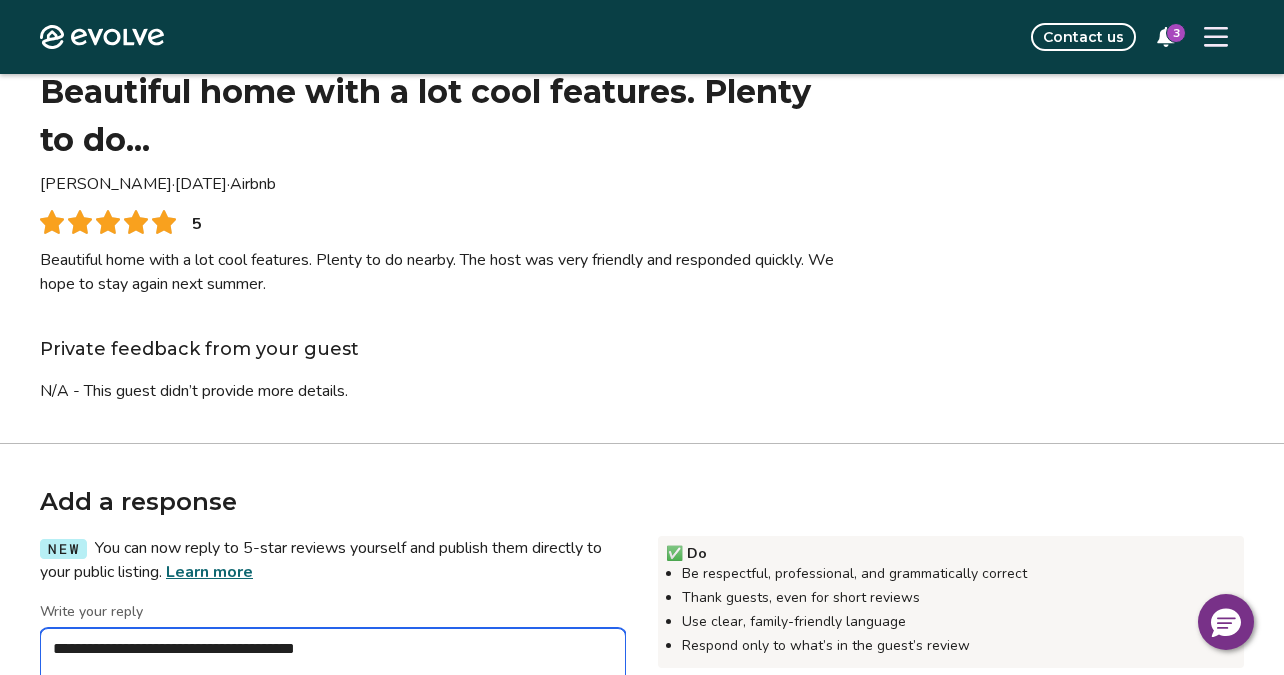 type on "*" 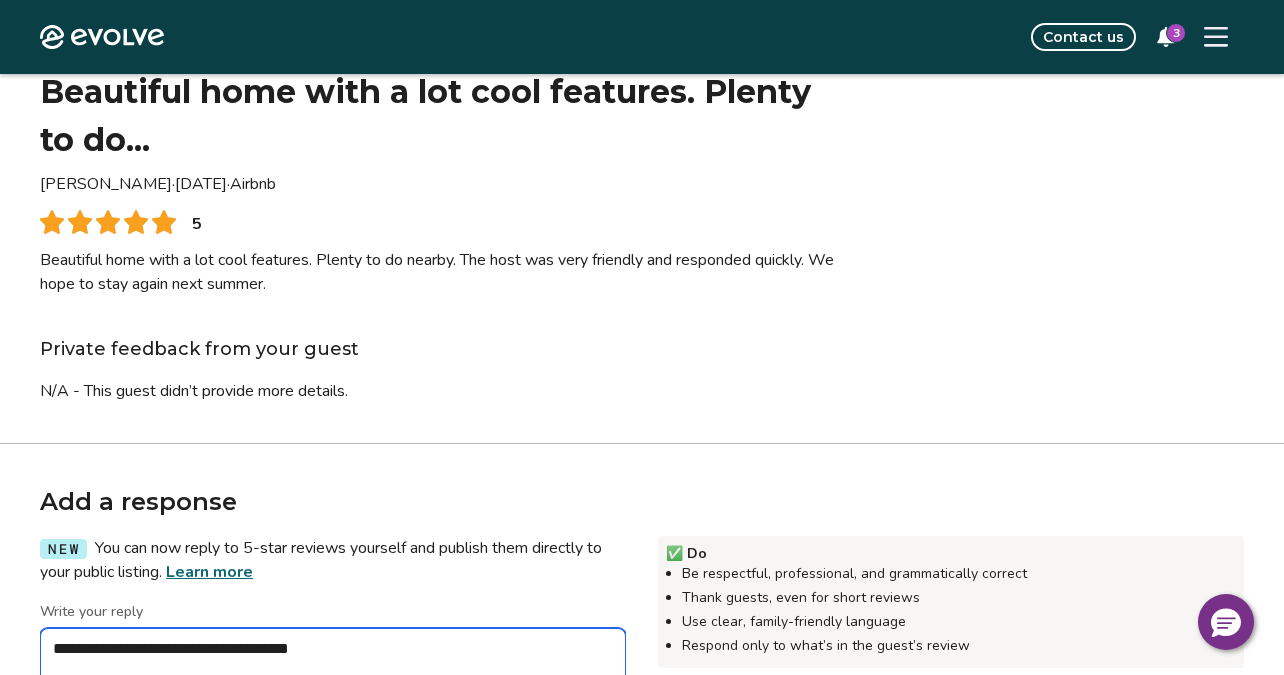 type on "*" 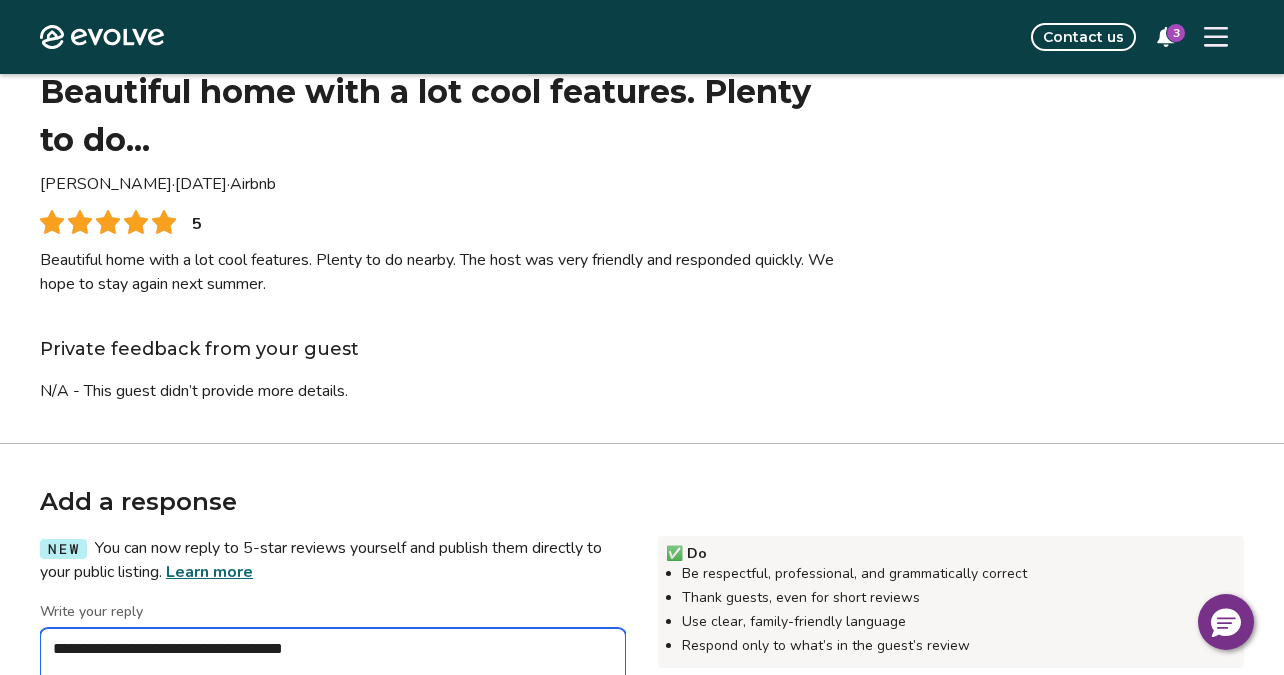 type on "*" 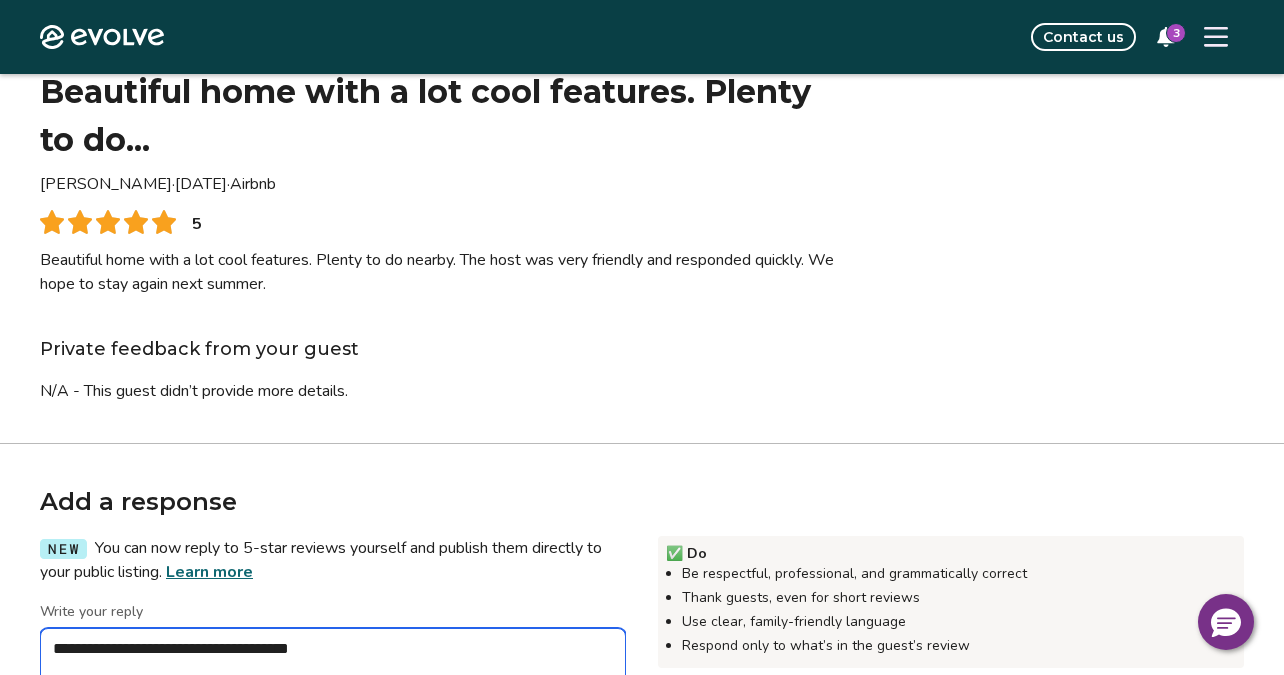 type on "*" 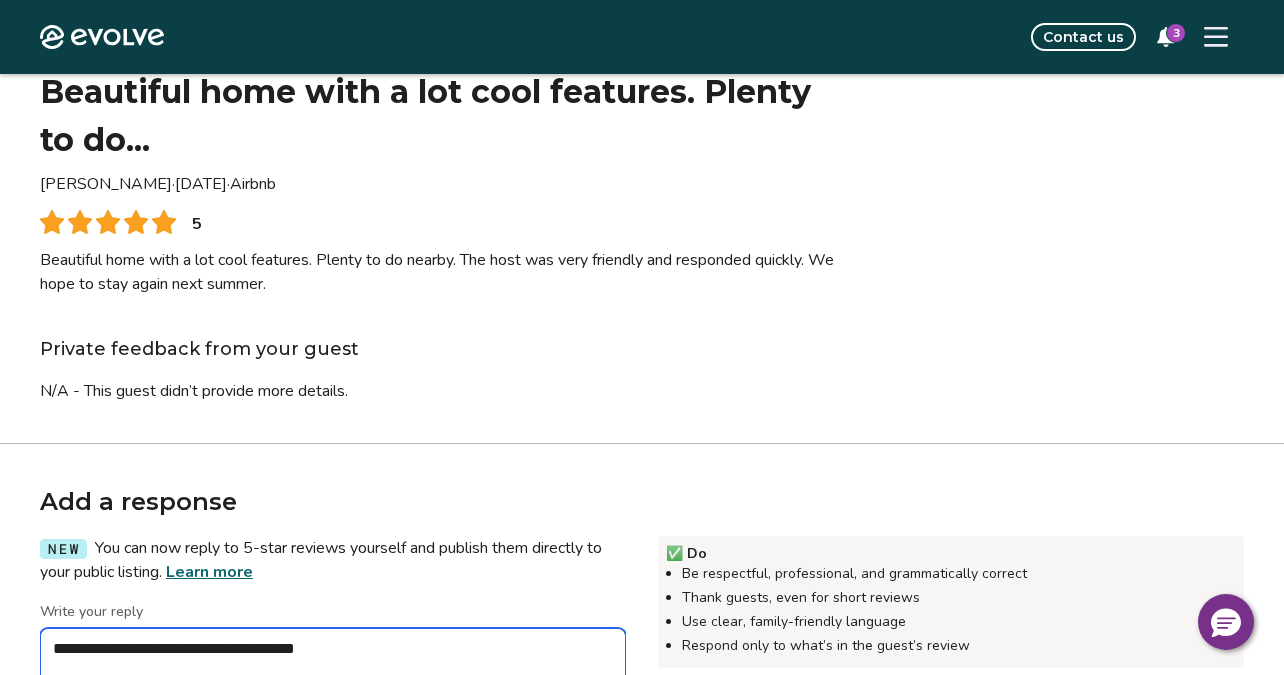 type on "*" 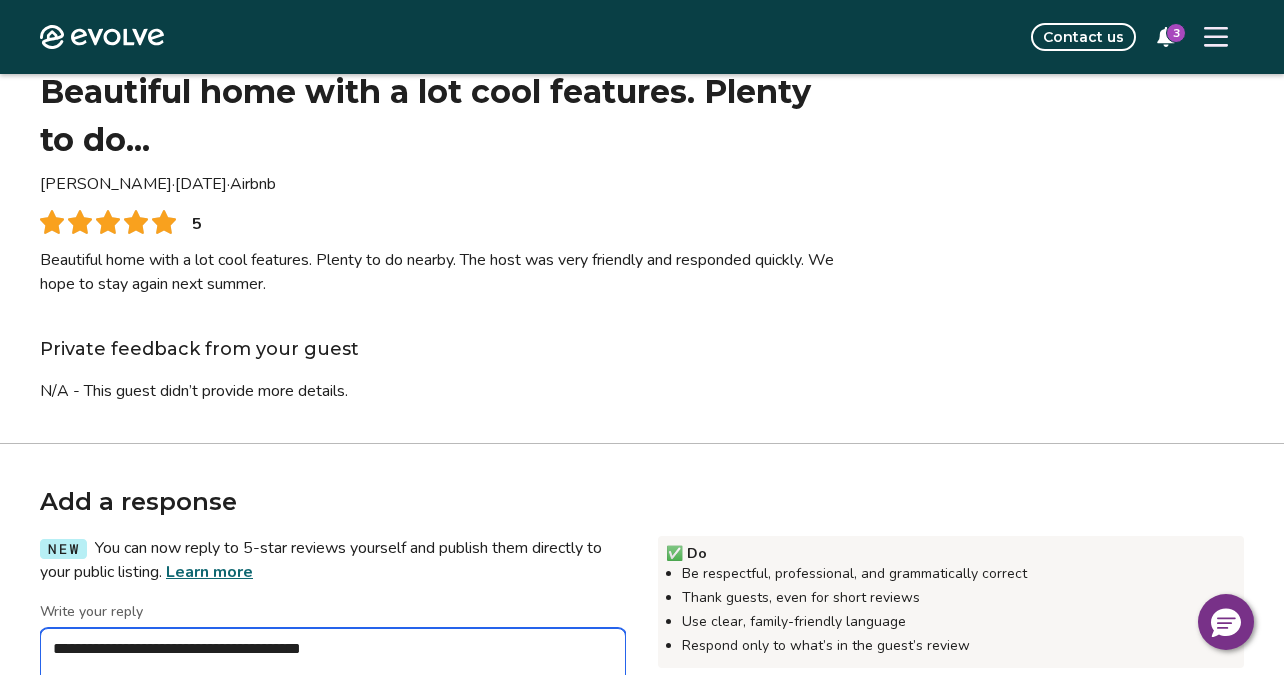 type on "*" 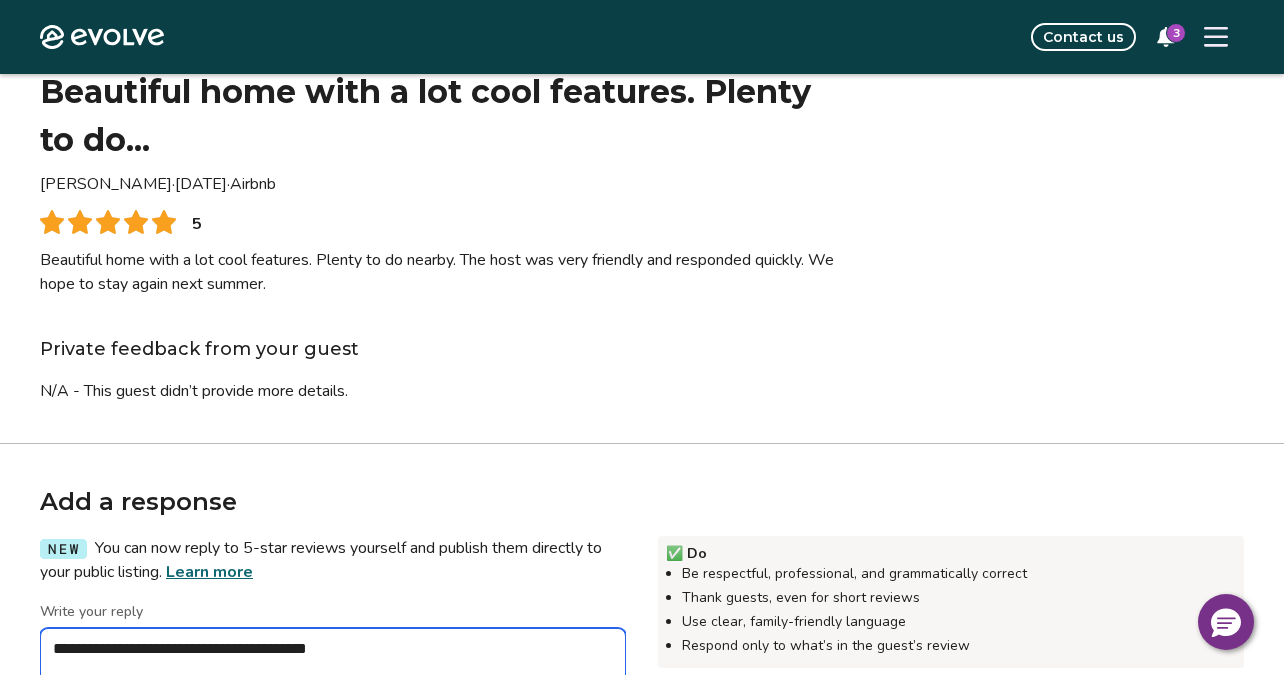 type on "*" 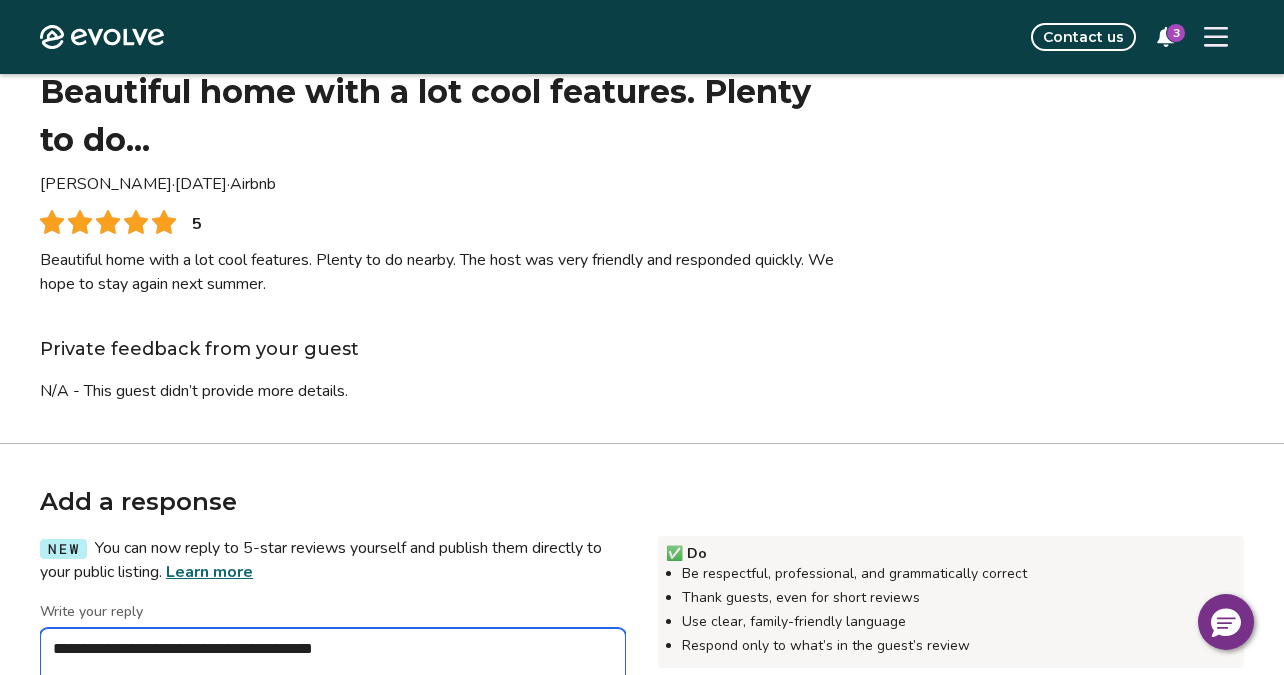 type on "*" 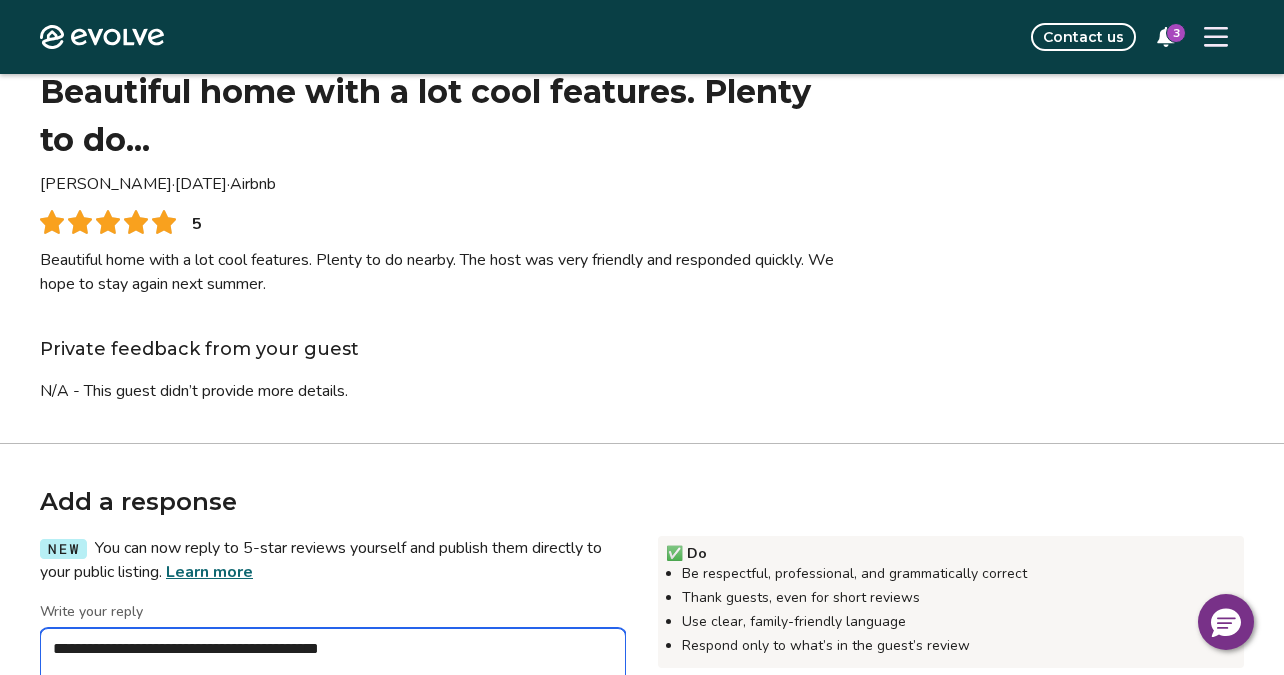 type on "*" 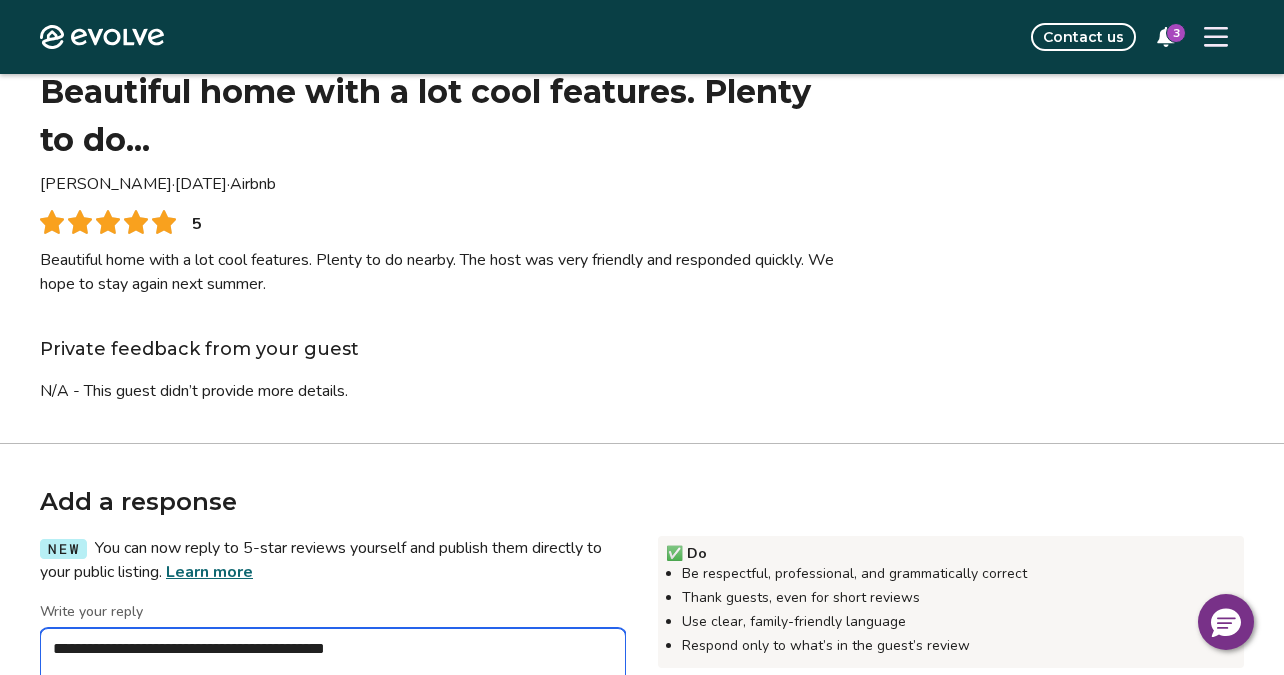 type on "*" 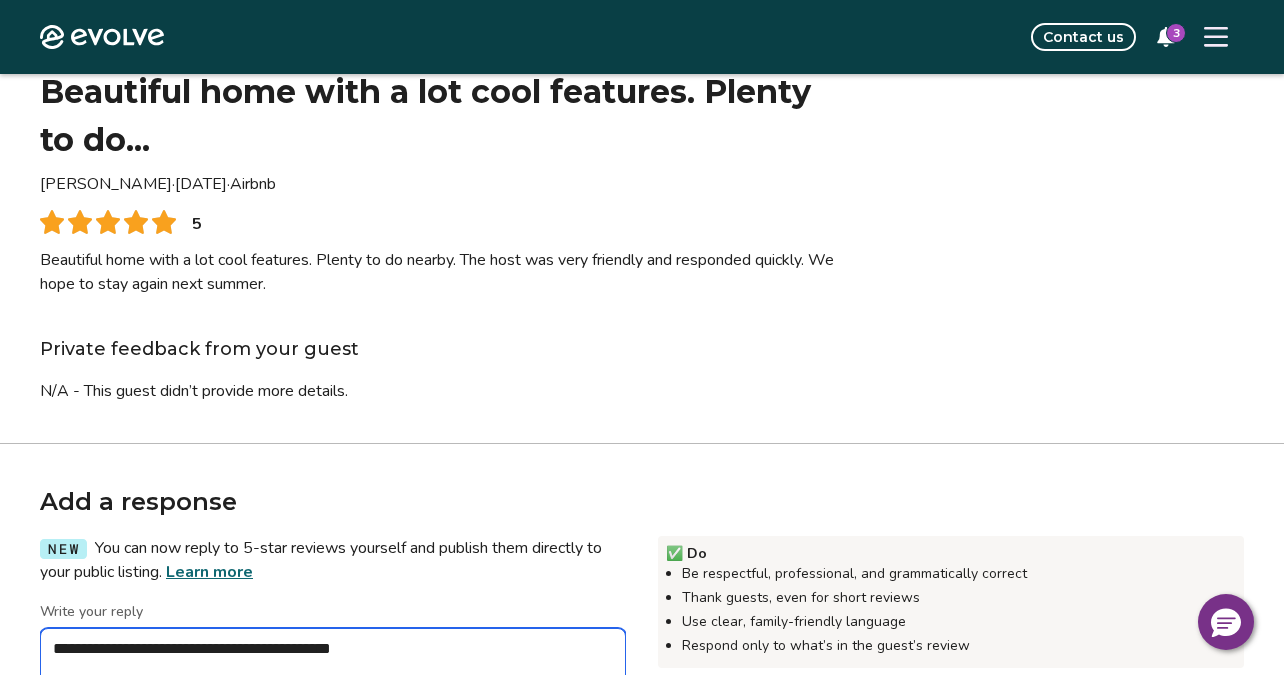 type on "*" 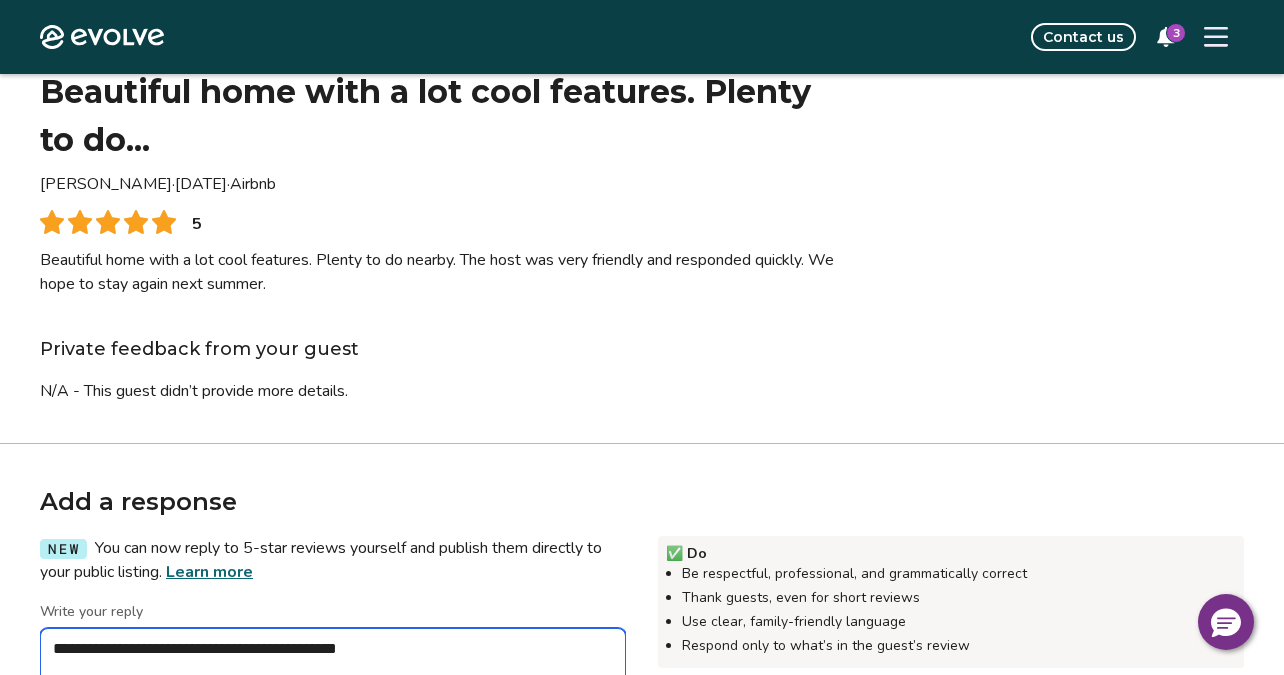 type on "*" 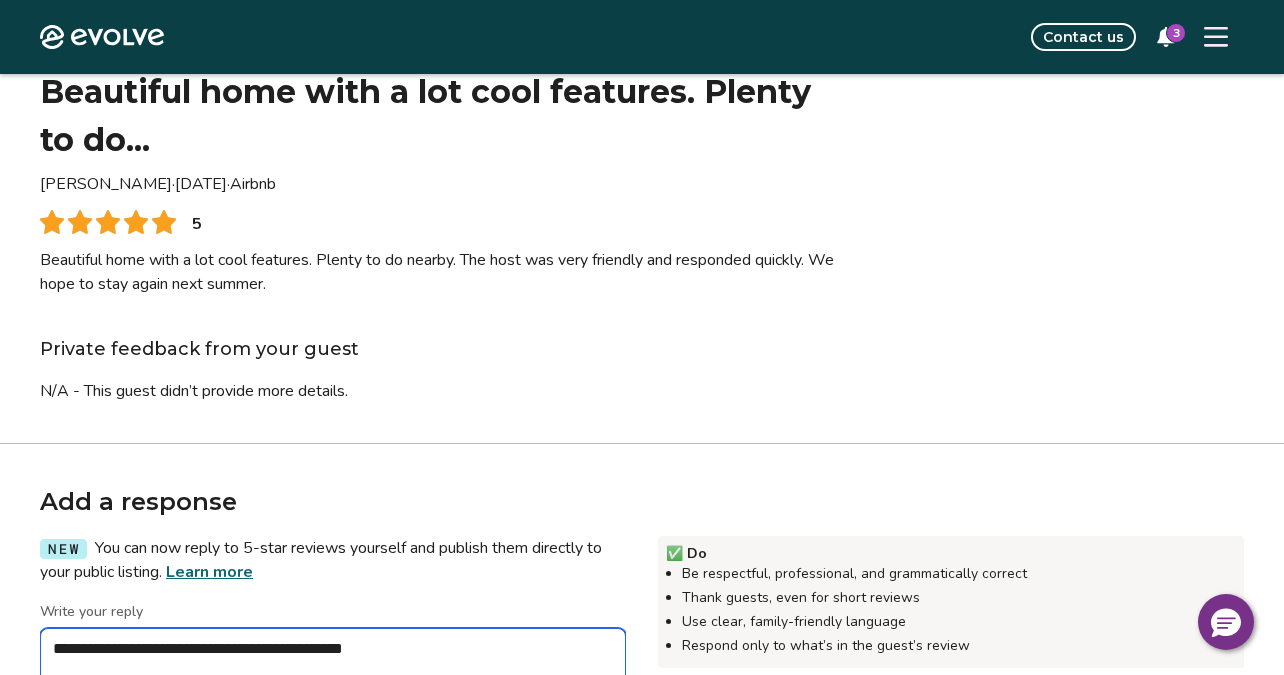 type on "*" 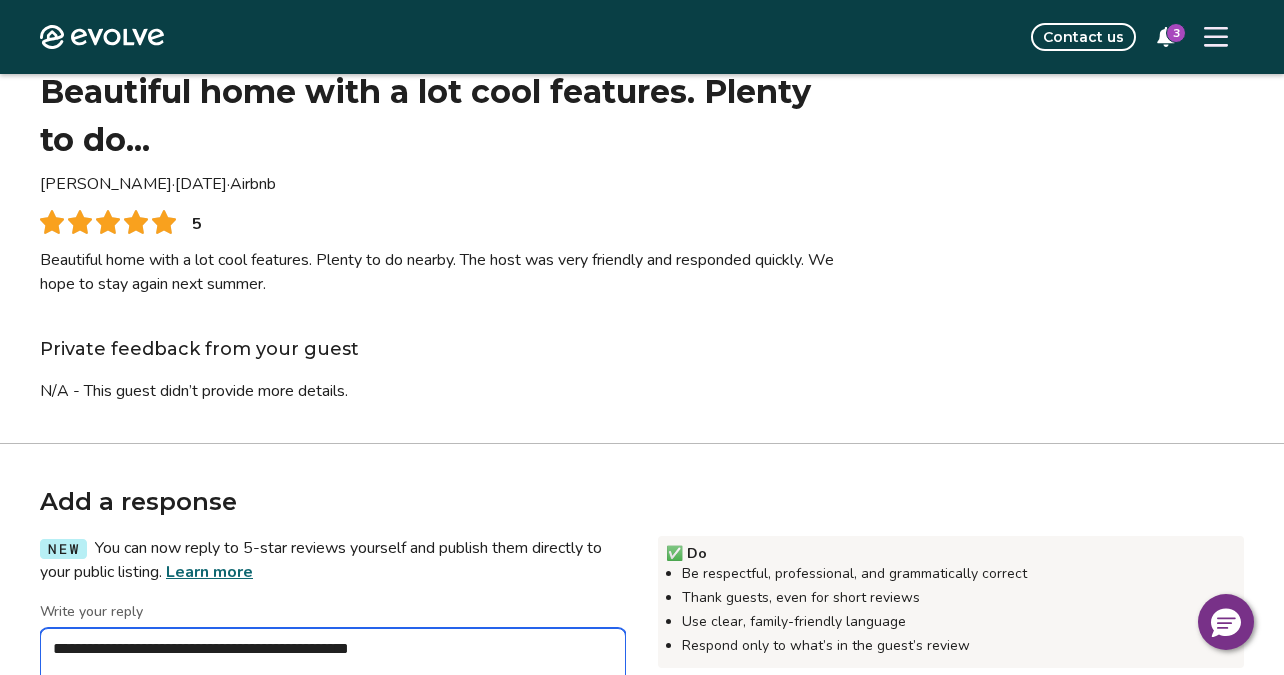 type on "*" 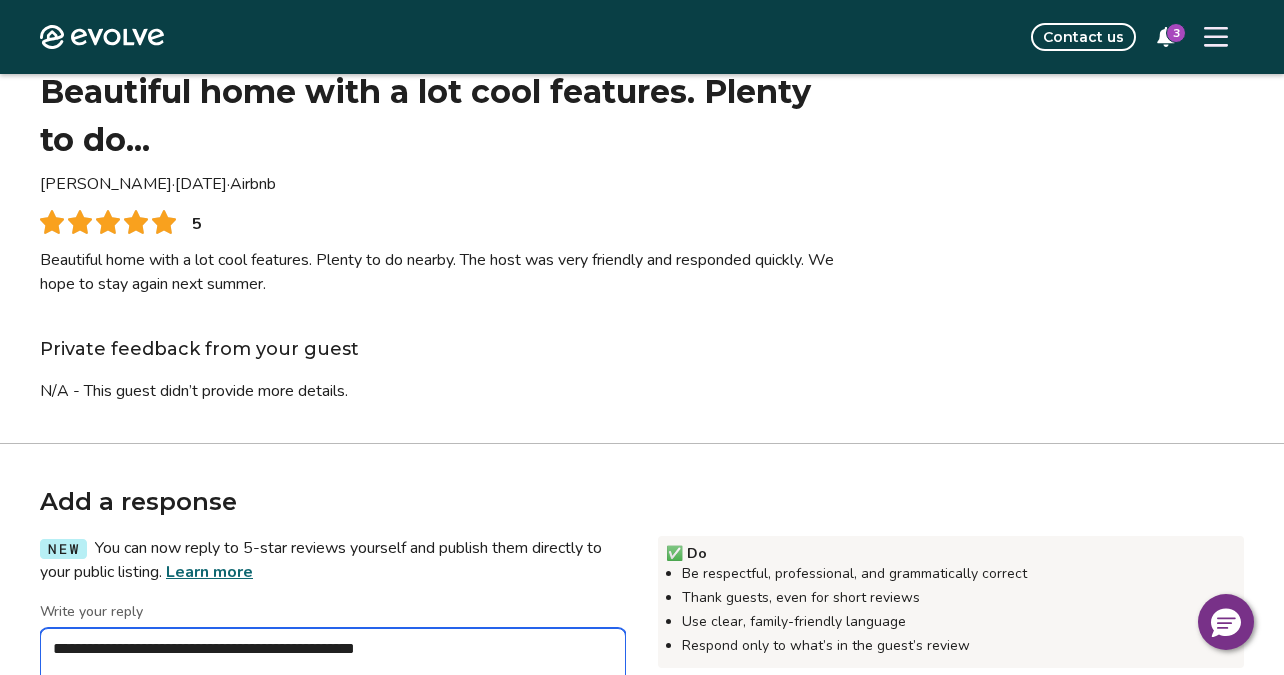 type on "*" 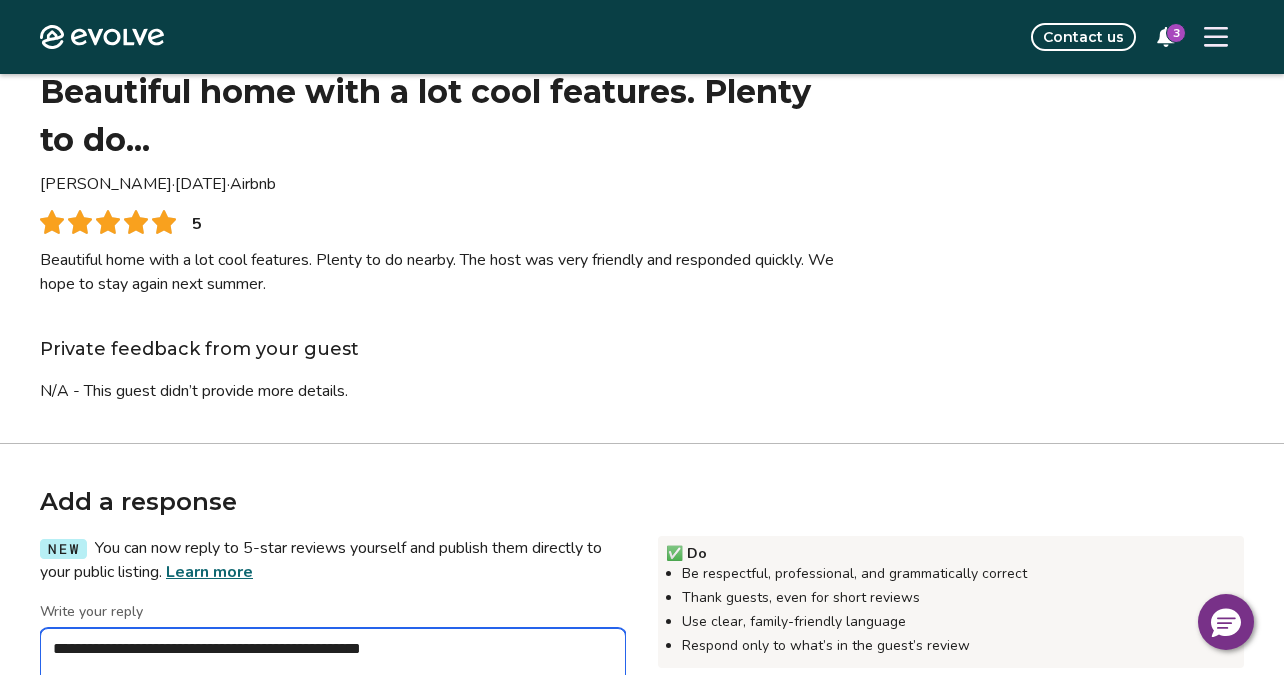 type on "*" 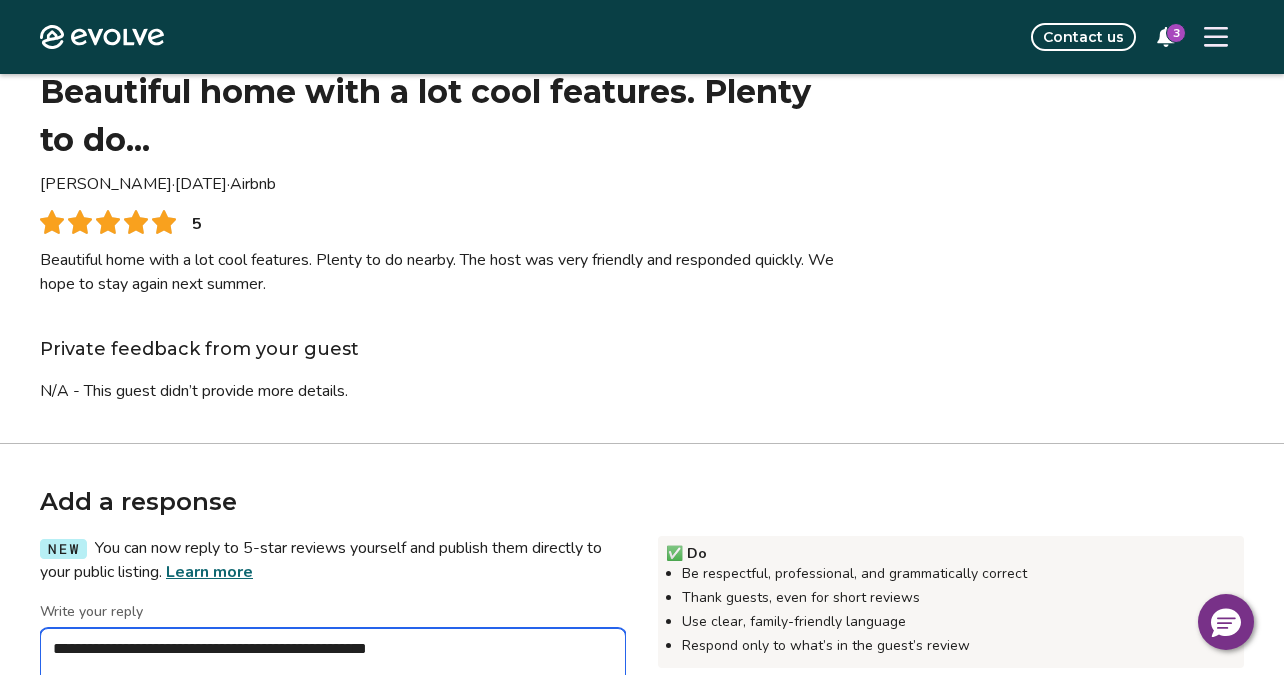 type on "*" 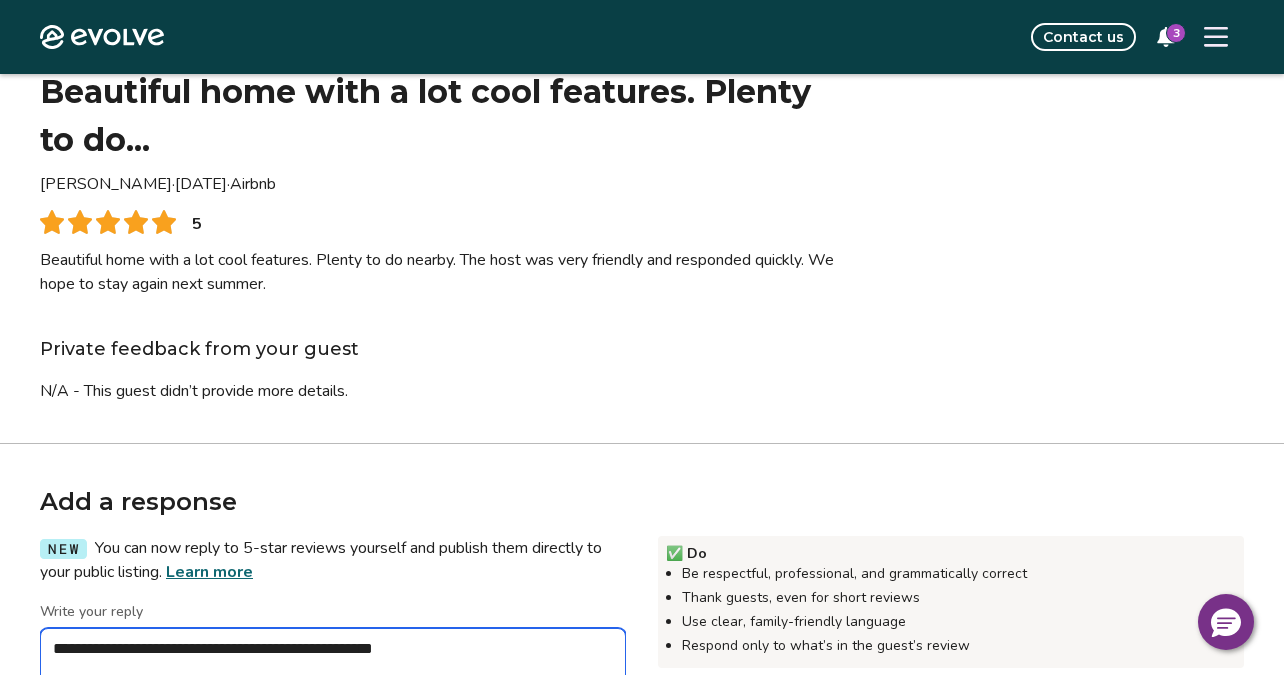 type on "*" 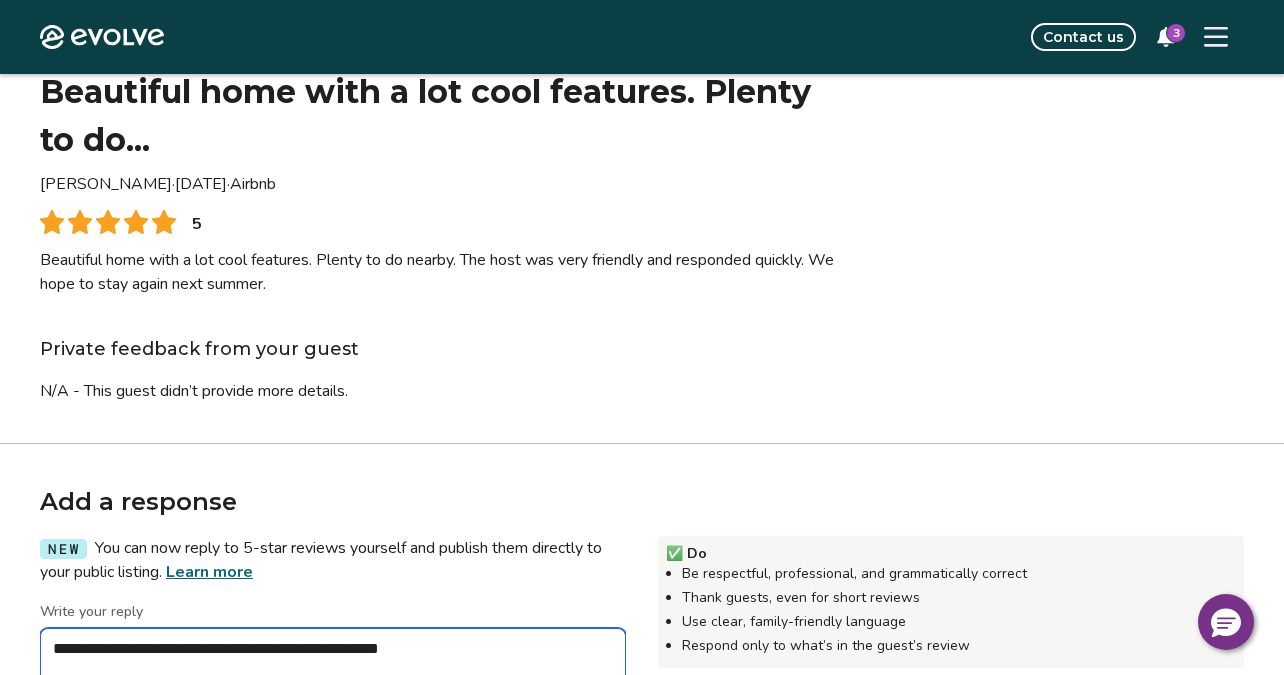 type on "*" 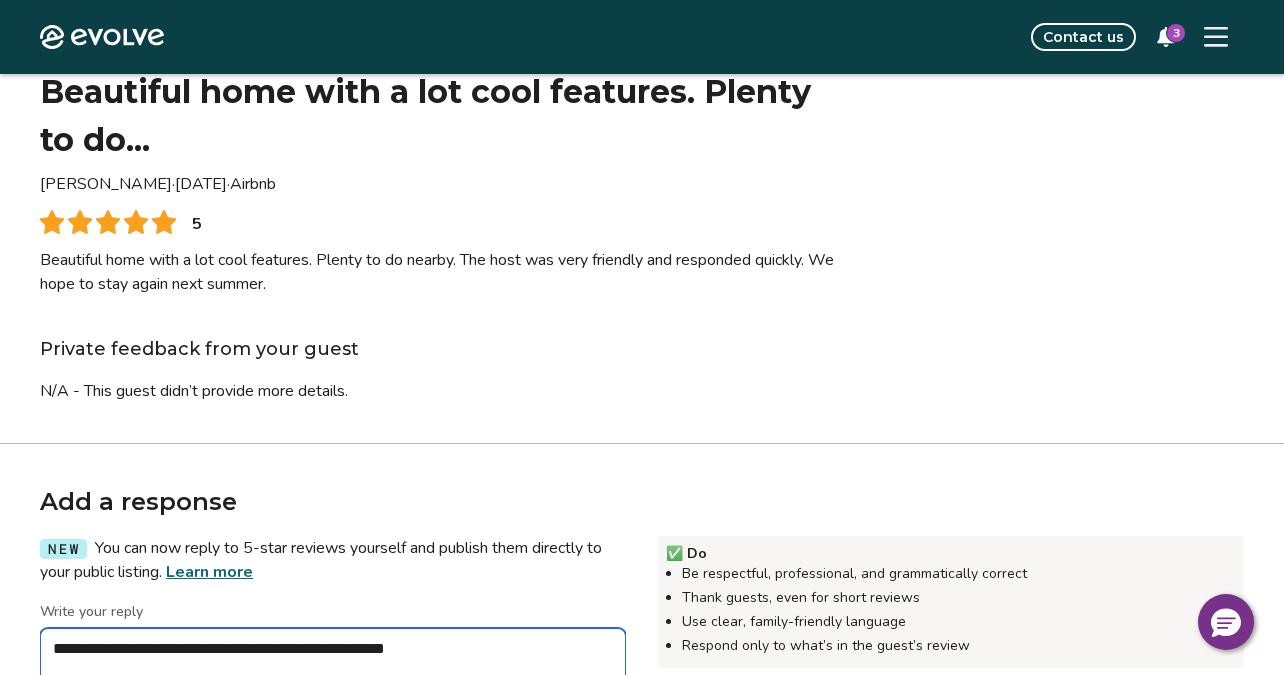 type on "*" 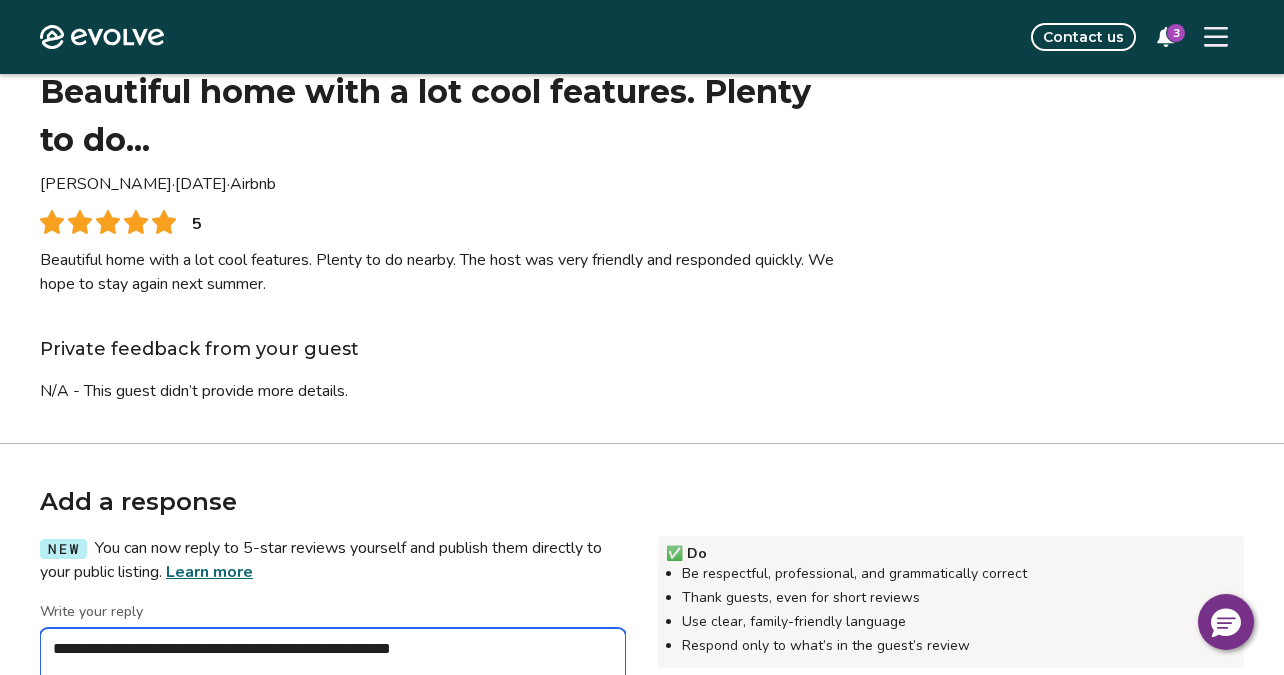 type on "*" 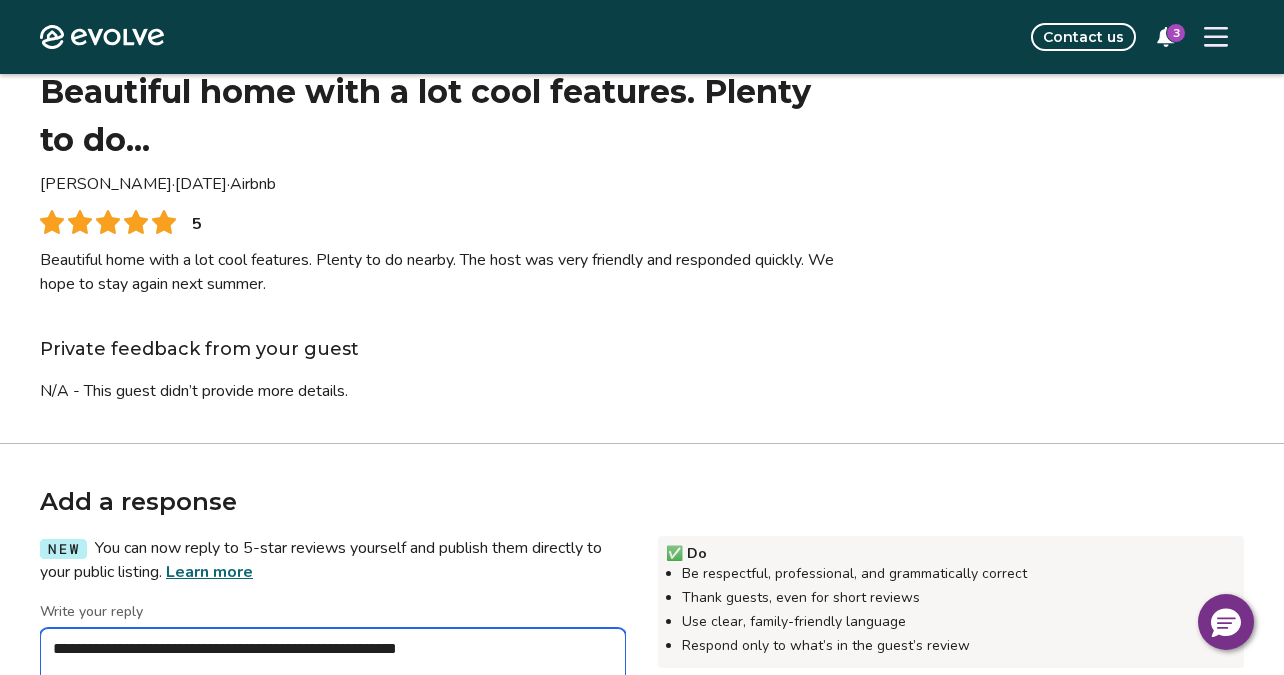 type on "*" 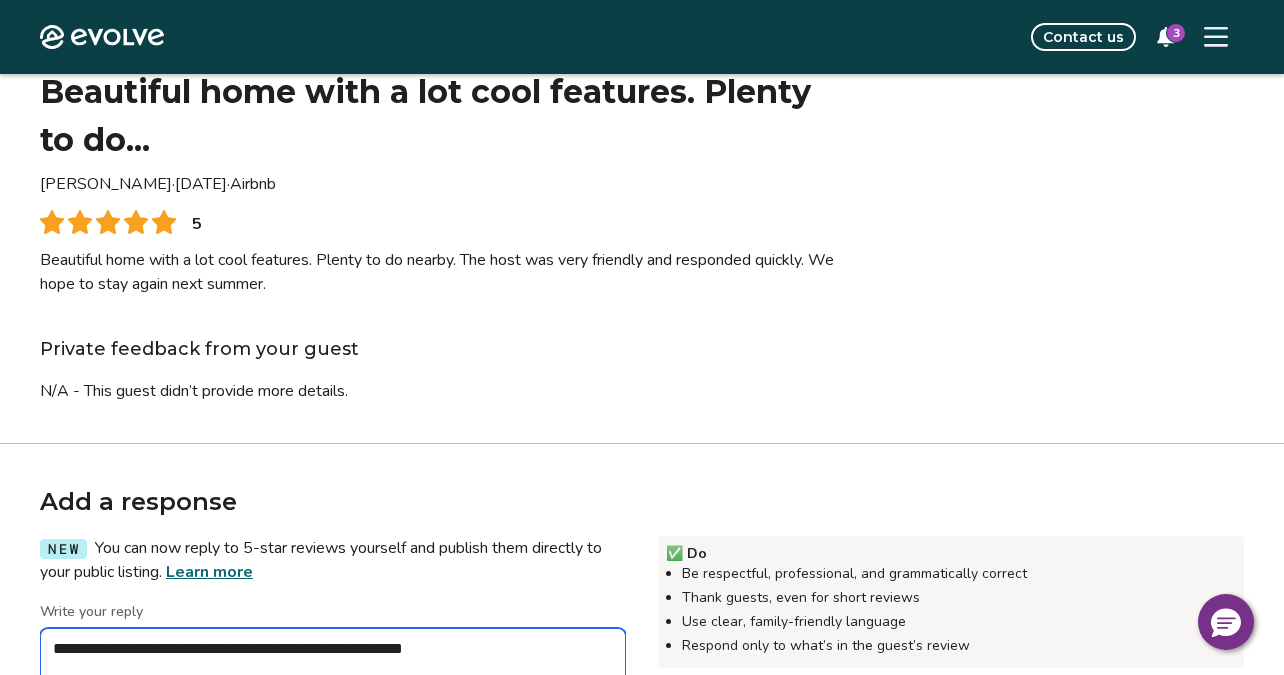 type on "*" 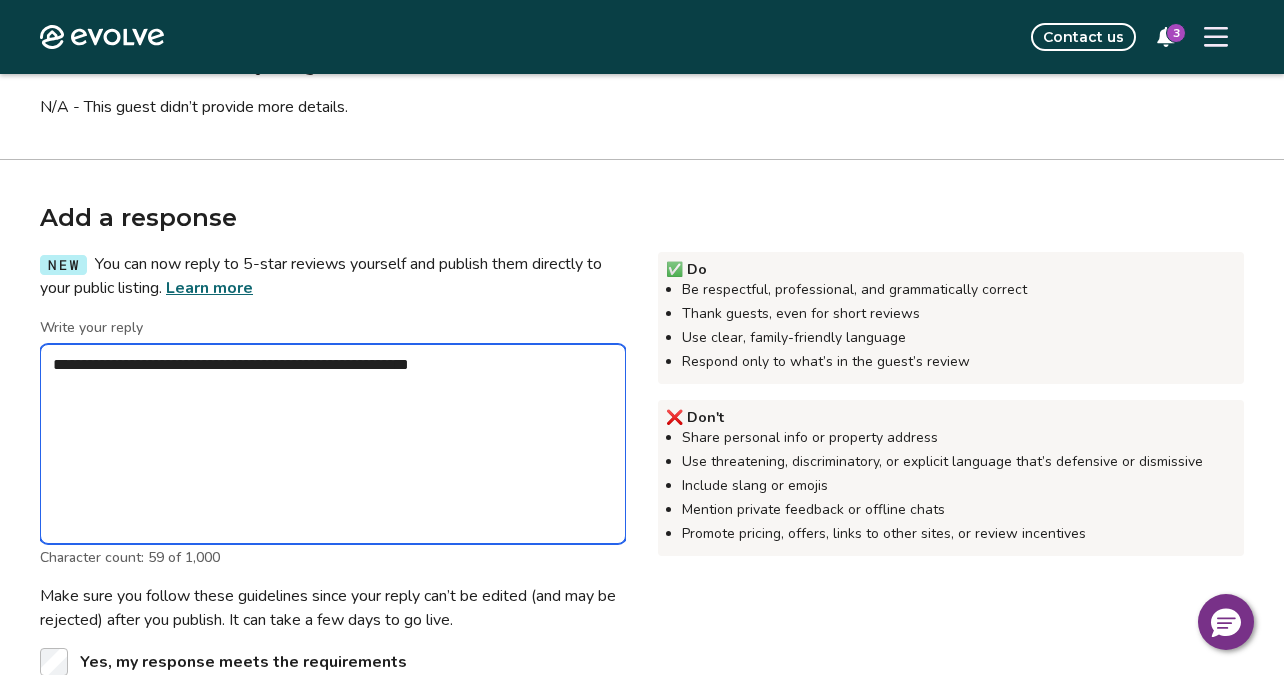 scroll, scrollTop: 556, scrollLeft: 0, axis: vertical 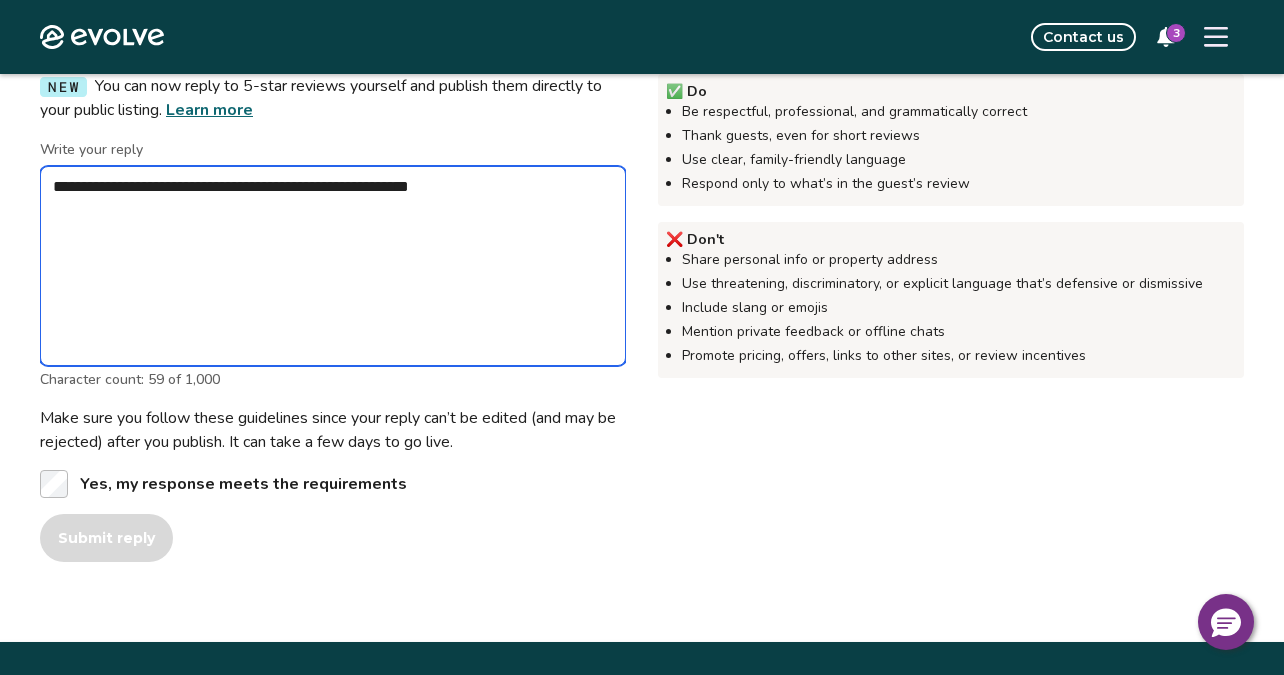 type on "**********" 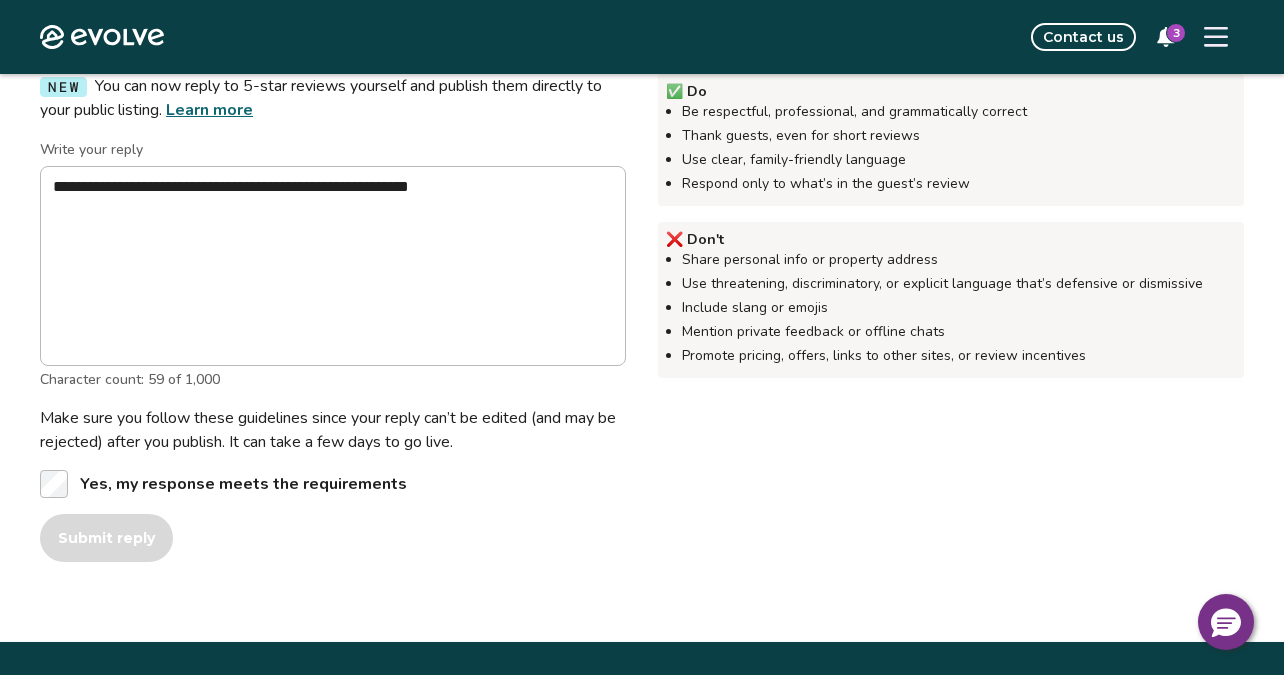 click on "**********" at bounding box center (333, 350) 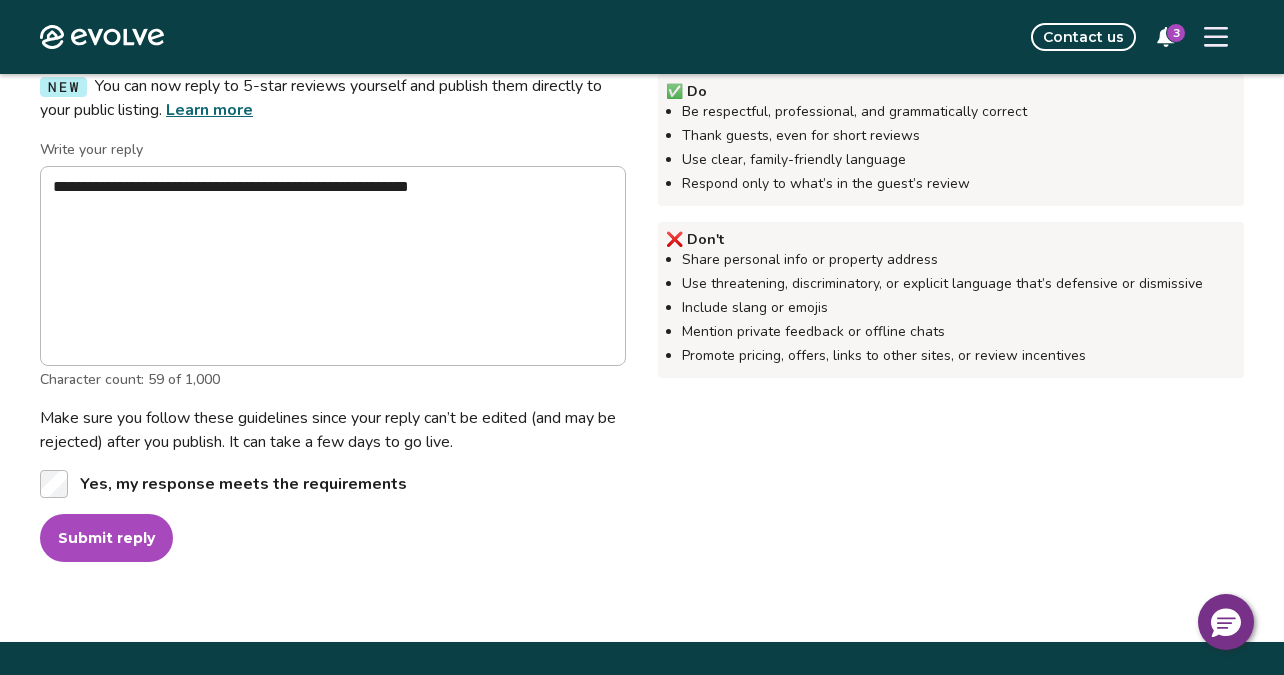 click on "Submit reply" at bounding box center [106, 538] 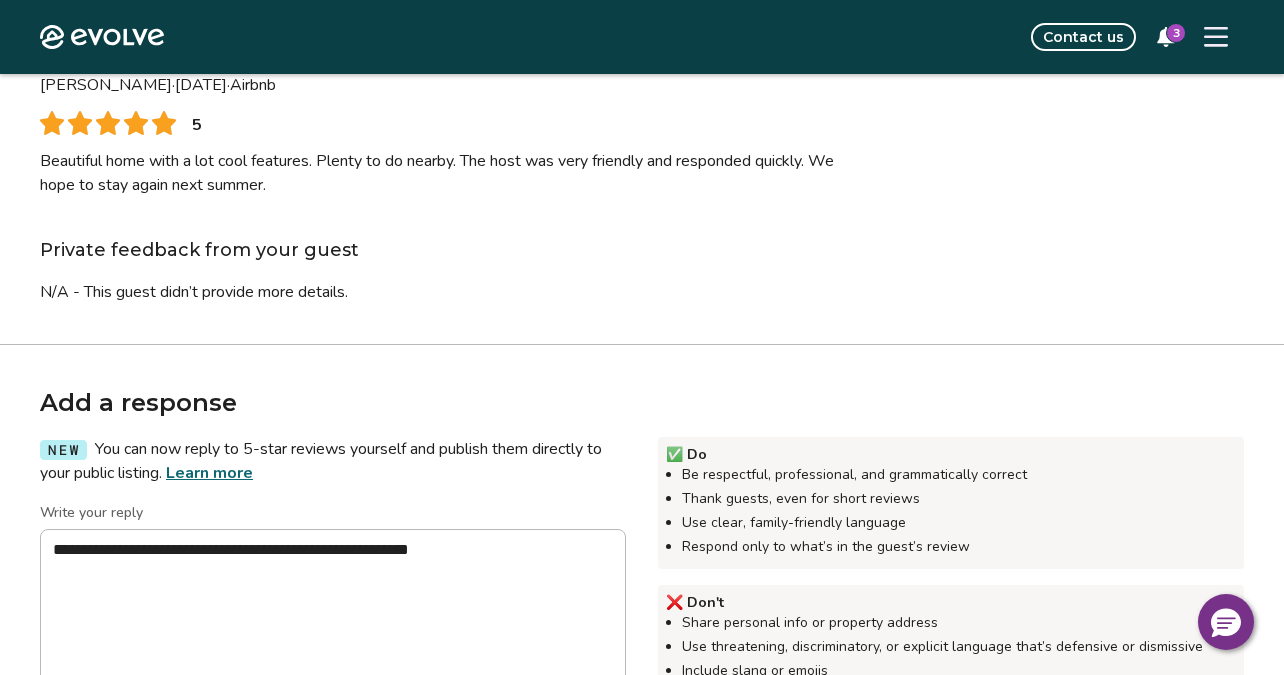 scroll, scrollTop: 0, scrollLeft: 0, axis: both 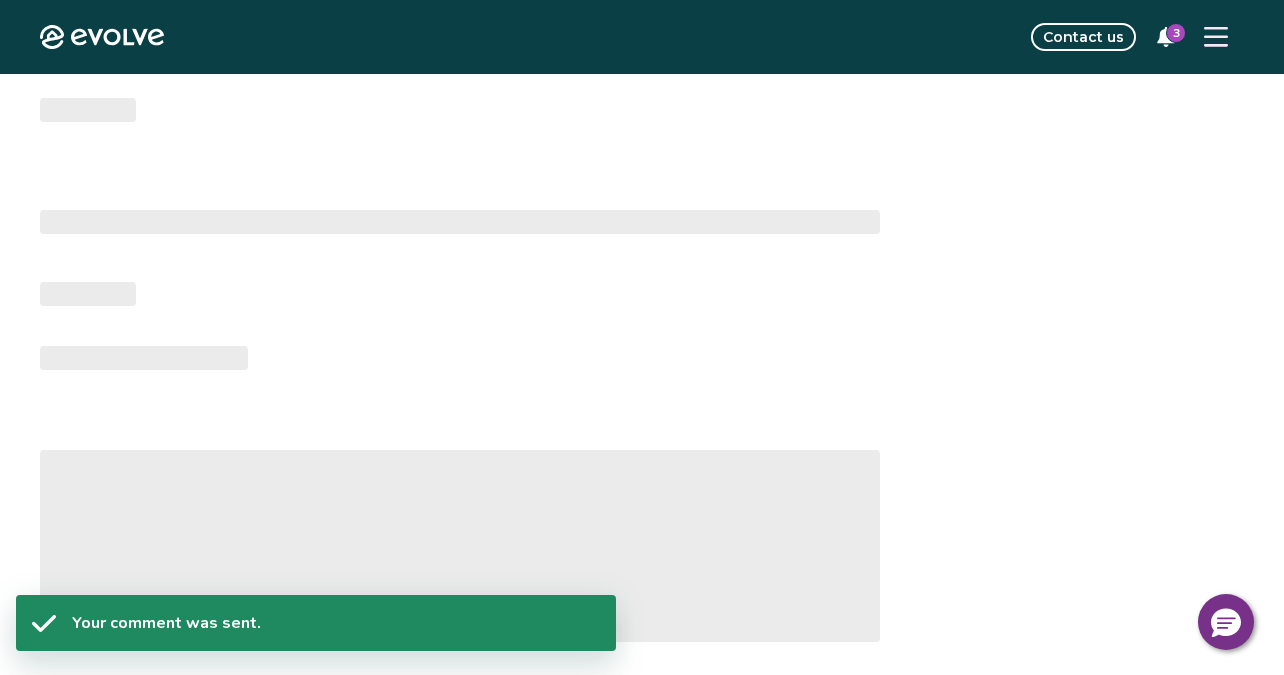 click on "3" at bounding box center [1176, 33] 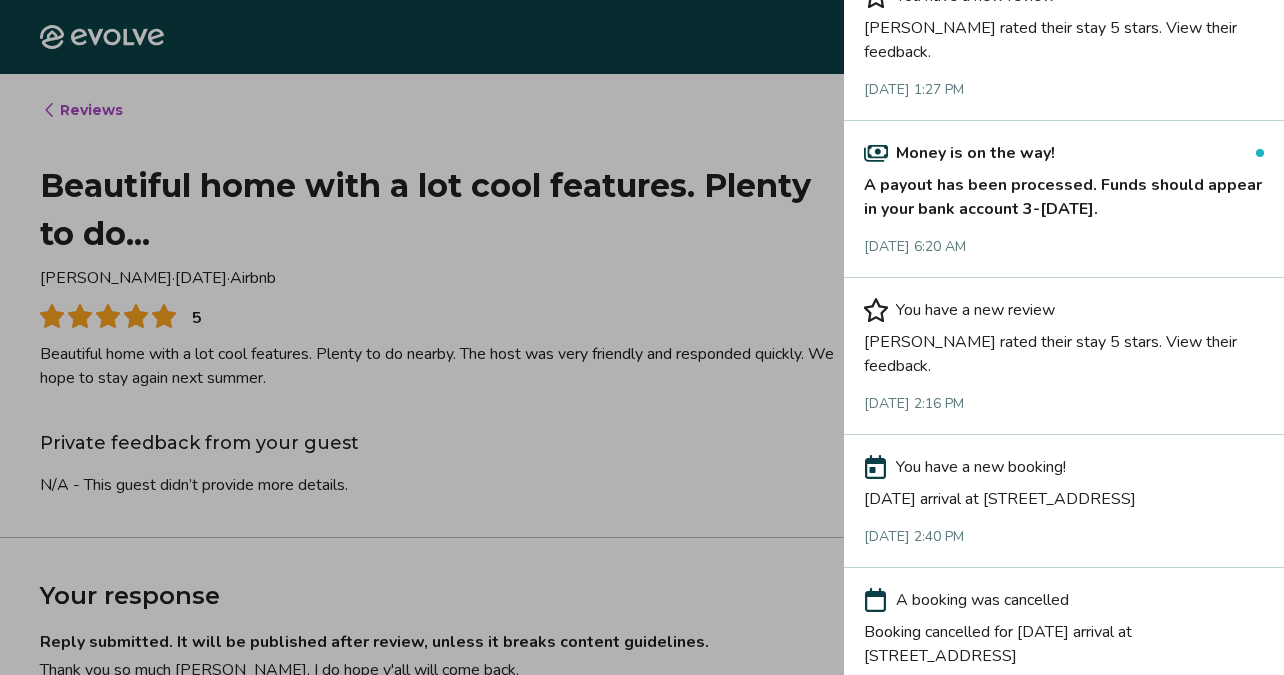scroll, scrollTop: 172, scrollLeft: 0, axis: vertical 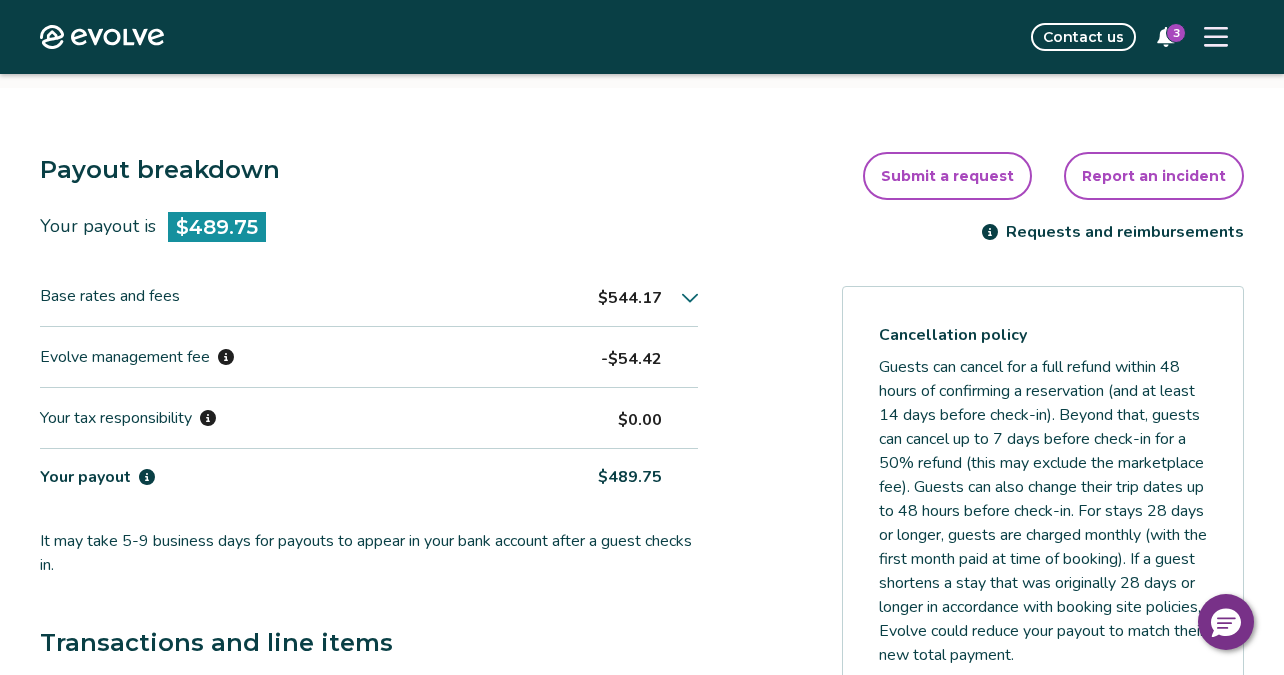 click 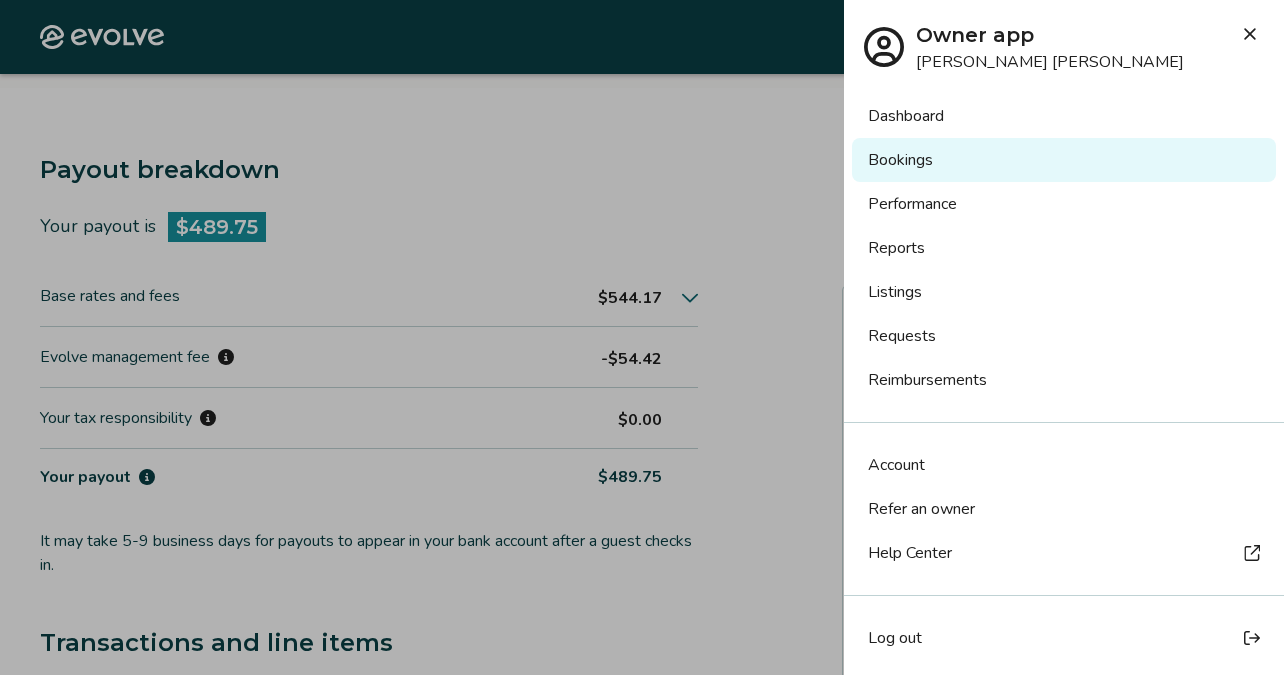 click on "Listings" at bounding box center (1064, 292) 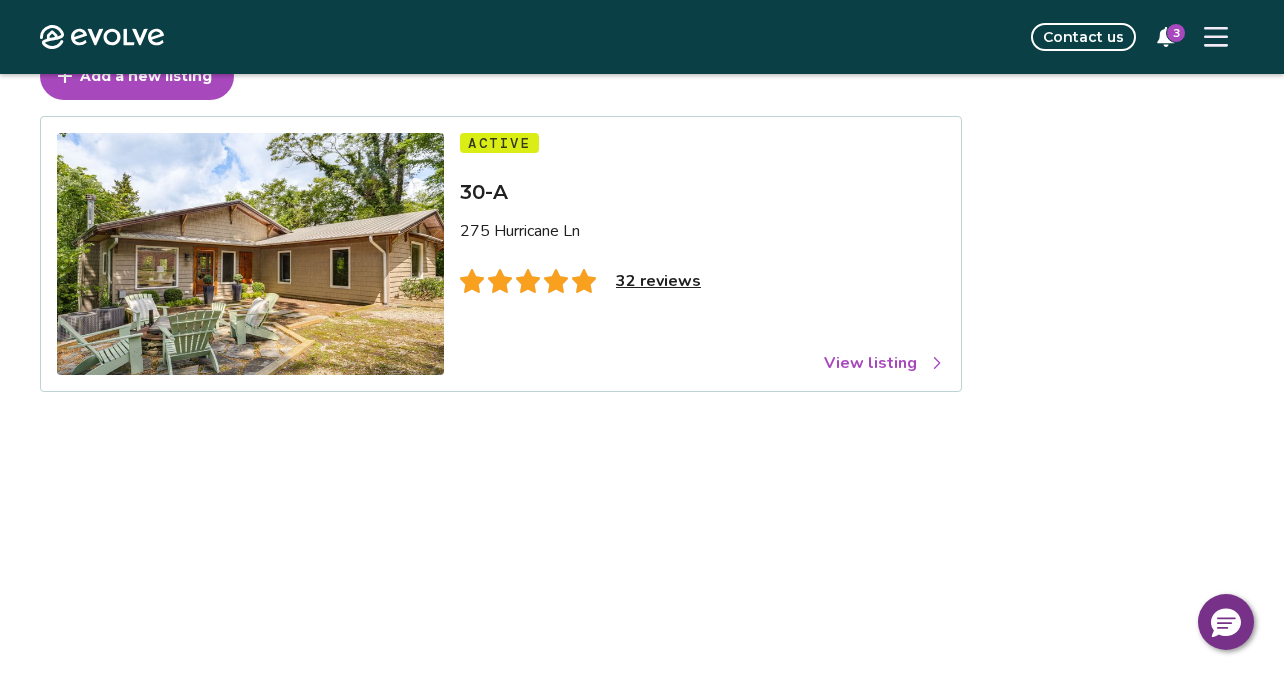 scroll, scrollTop: 0, scrollLeft: 0, axis: both 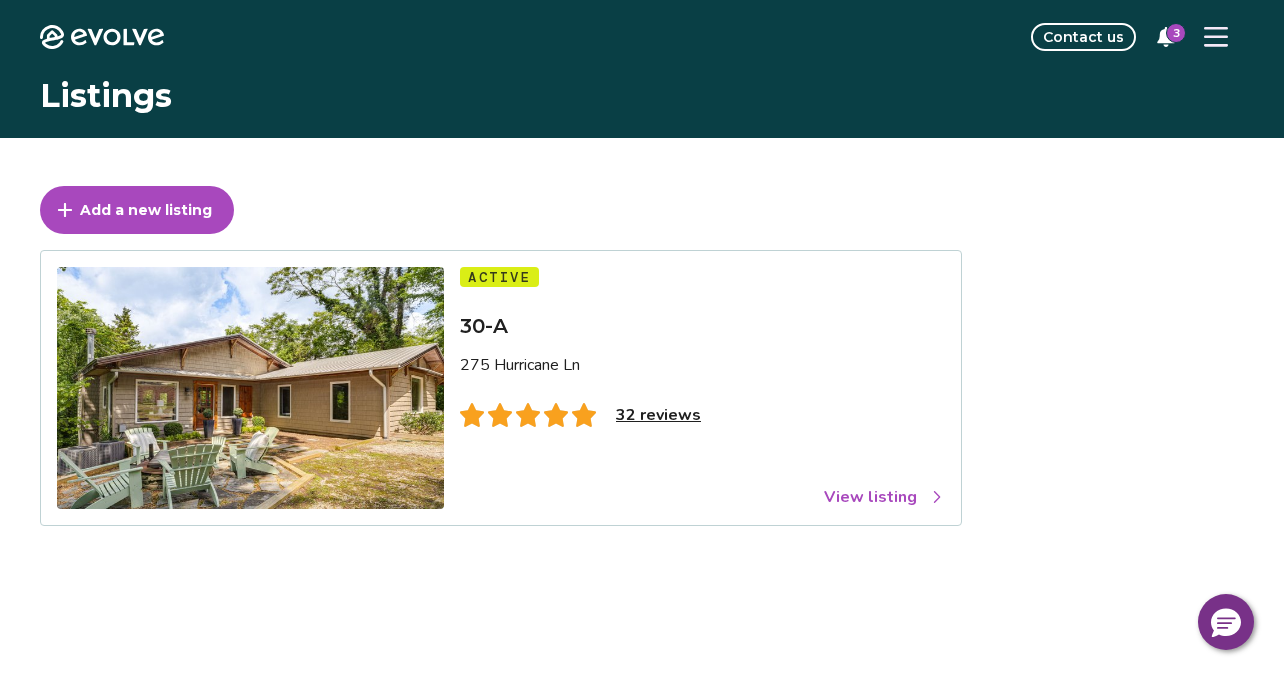 click 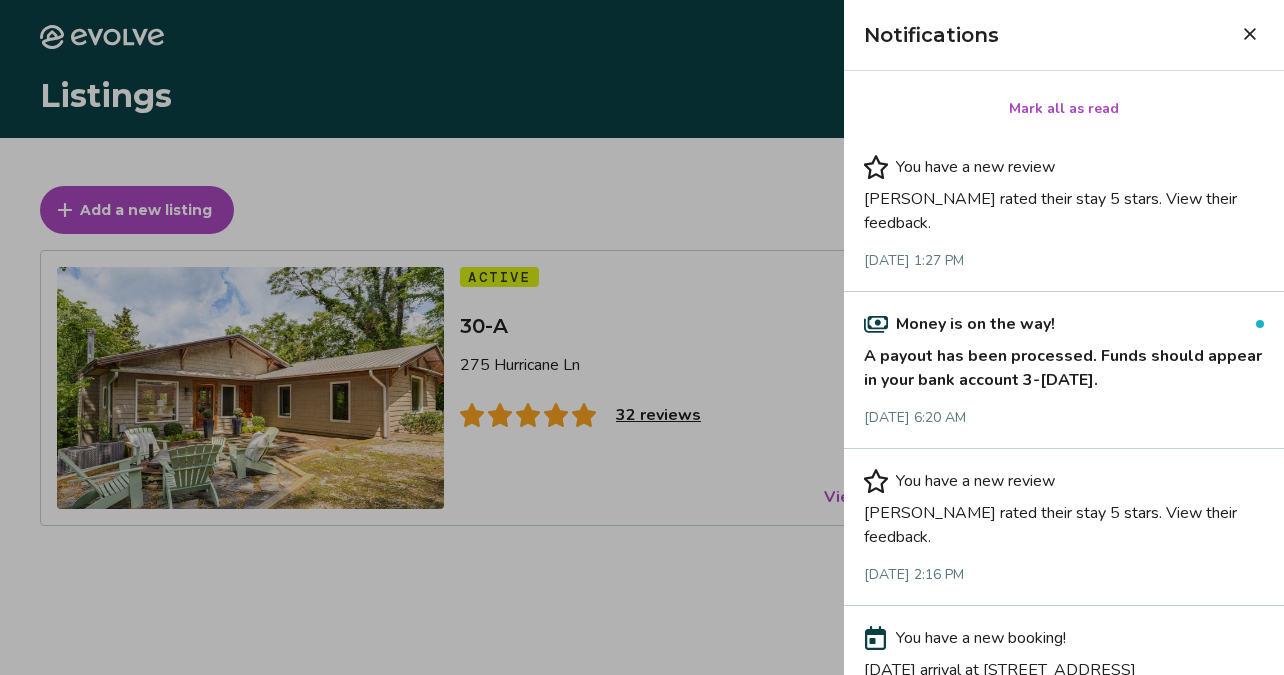 scroll, scrollTop: 23, scrollLeft: 0, axis: vertical 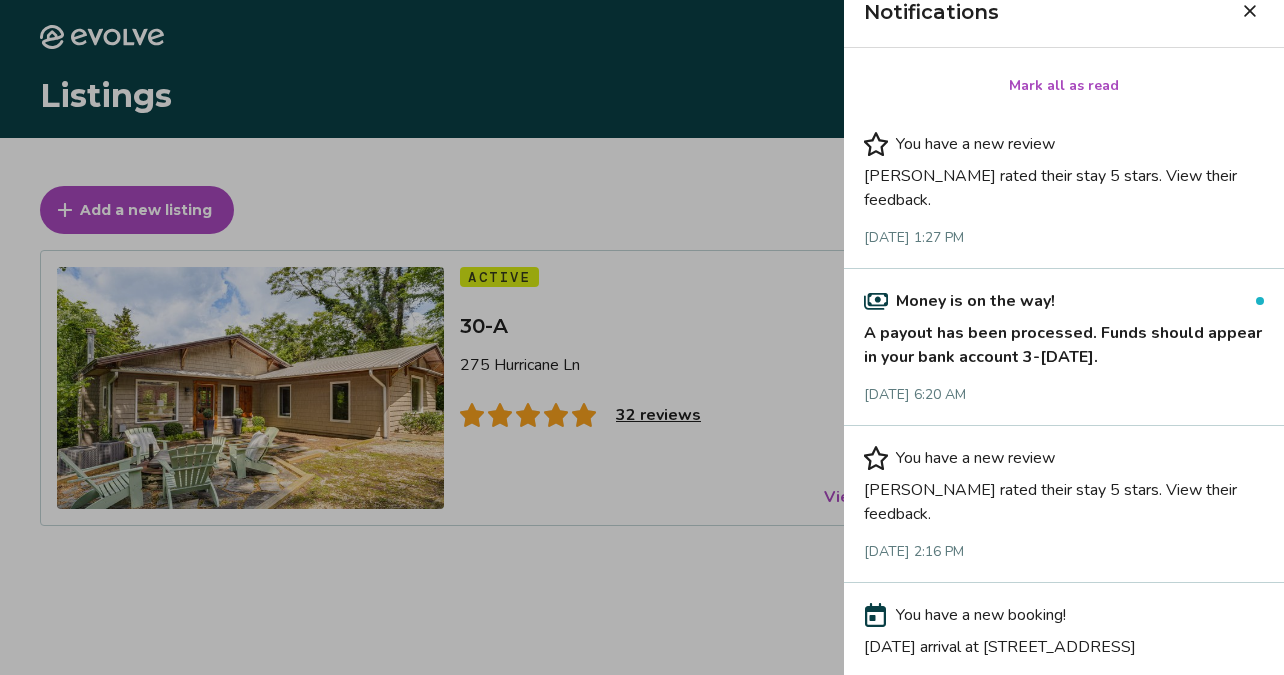 click on "[DATE] arrival at [STREET_ADDRESS]" at bounding box center [1064, 643] 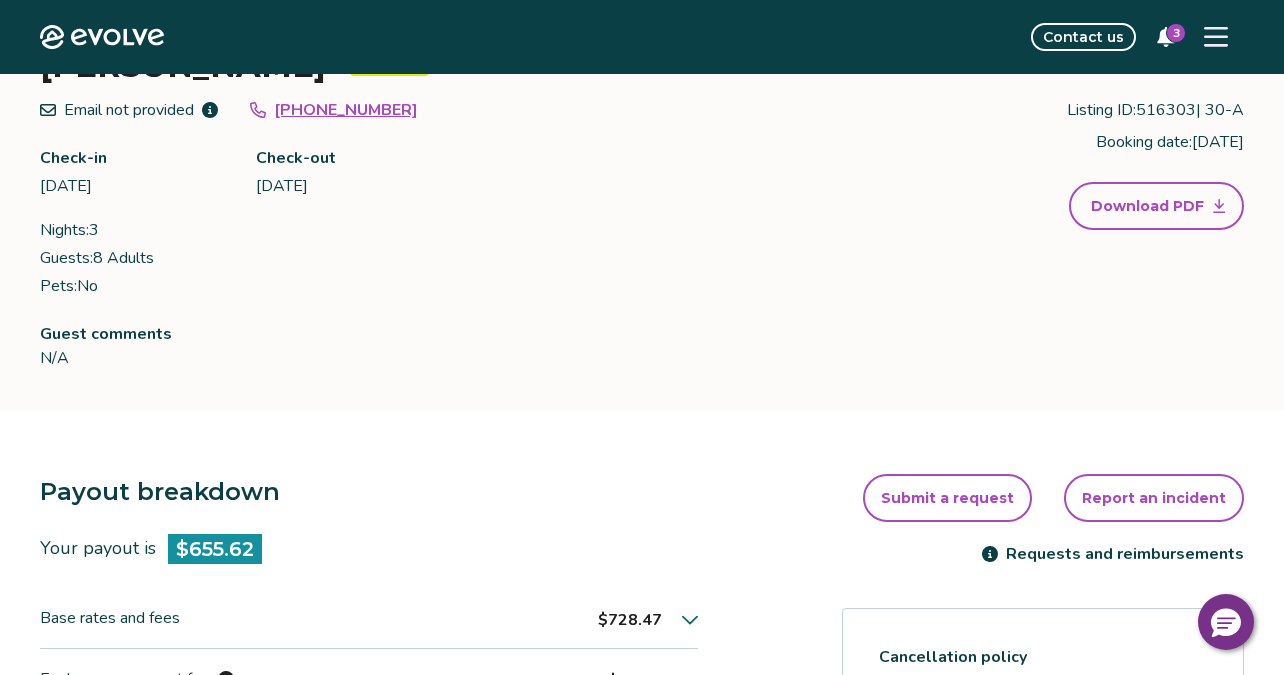 scroll, scrollTop: 0, scrollLeft: 0, axis: both 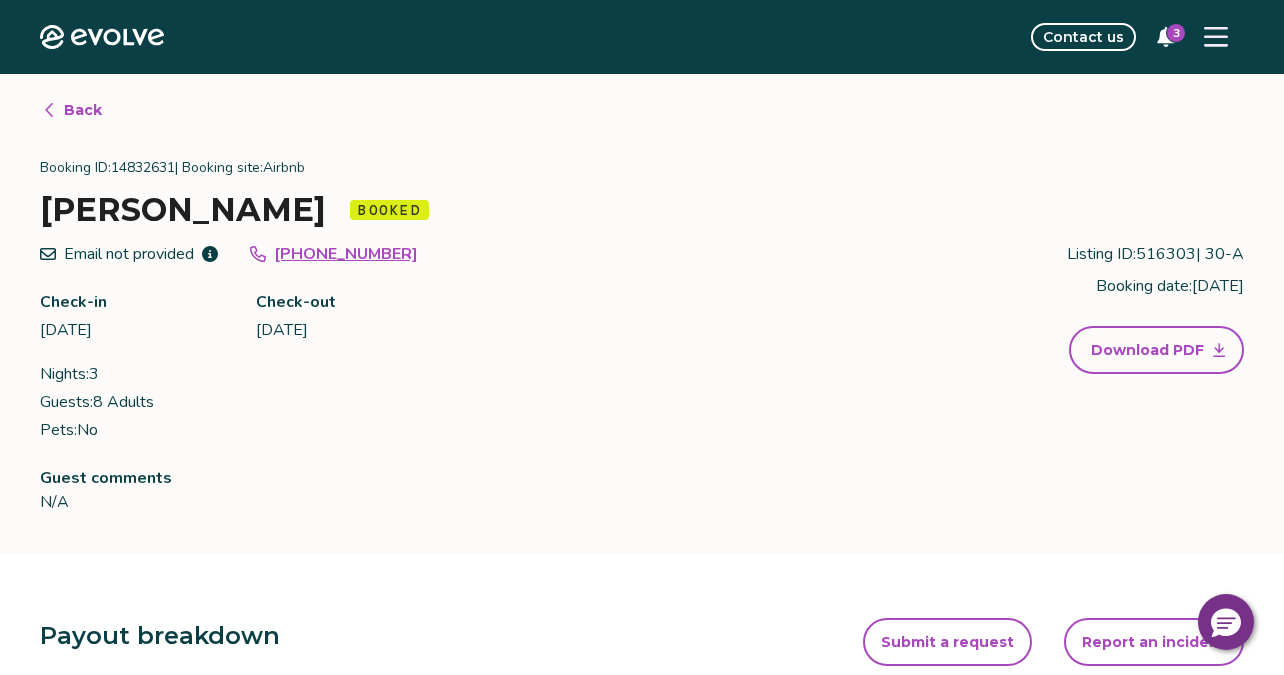 click on "Back" at bounding box center (83, 110) 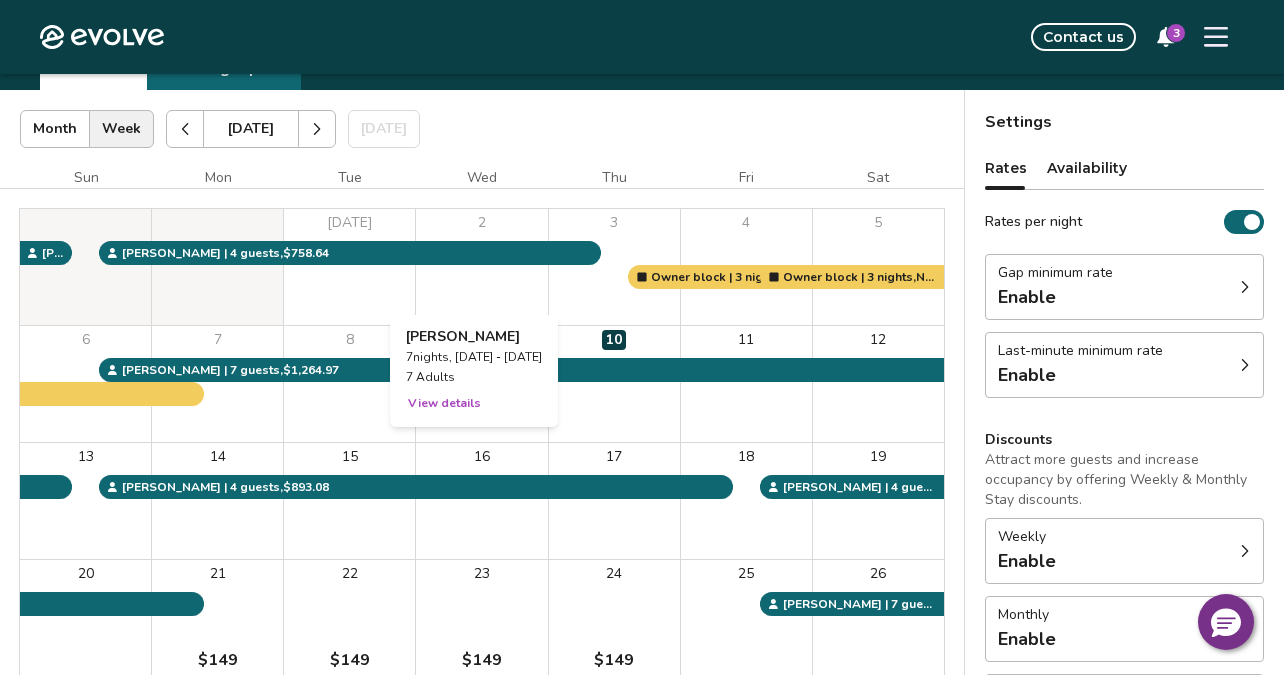 scroll, scrollTop: 0, scrollLeft: 0, axis: both 